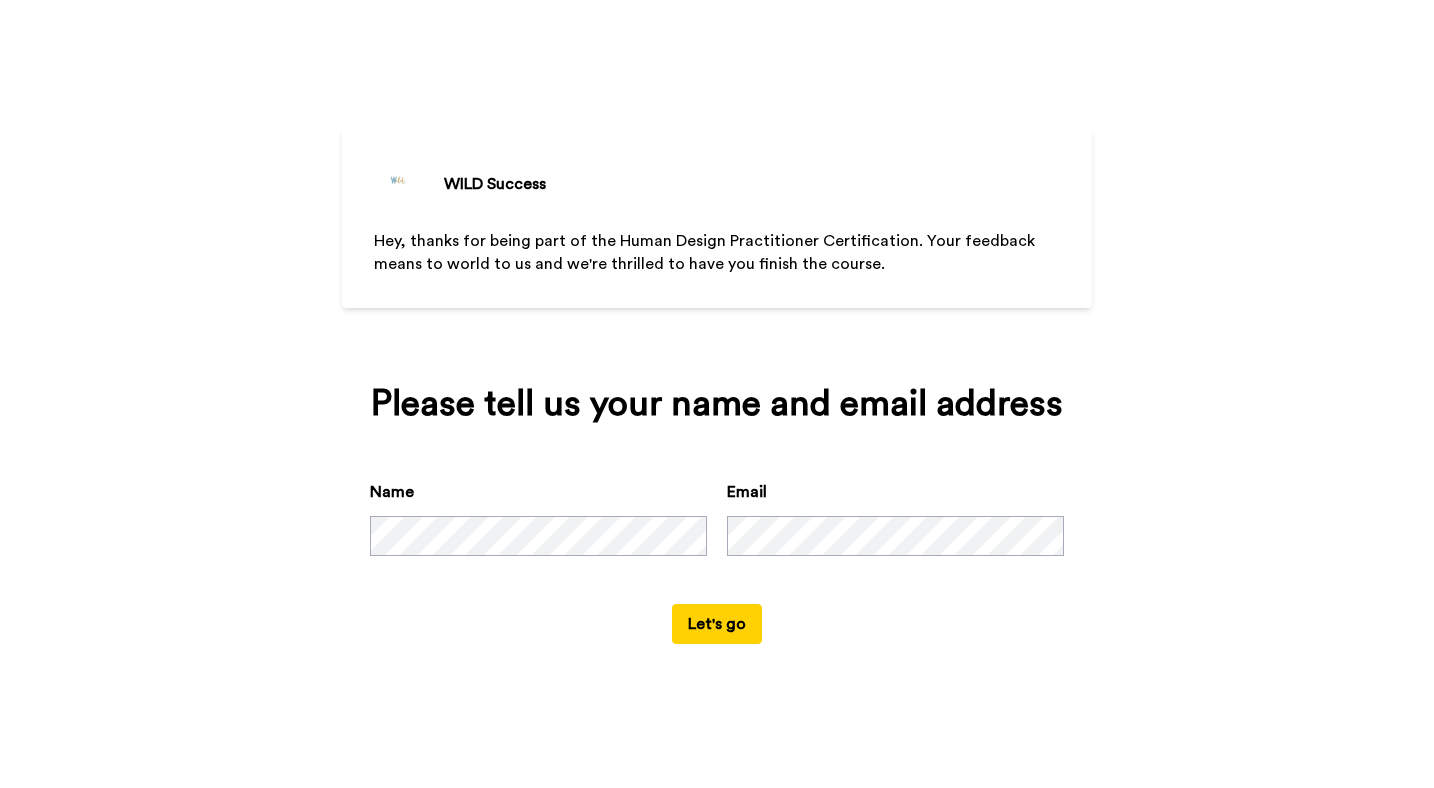 scroll, scrollTop: 0, scrollLeft: 0, axis: both 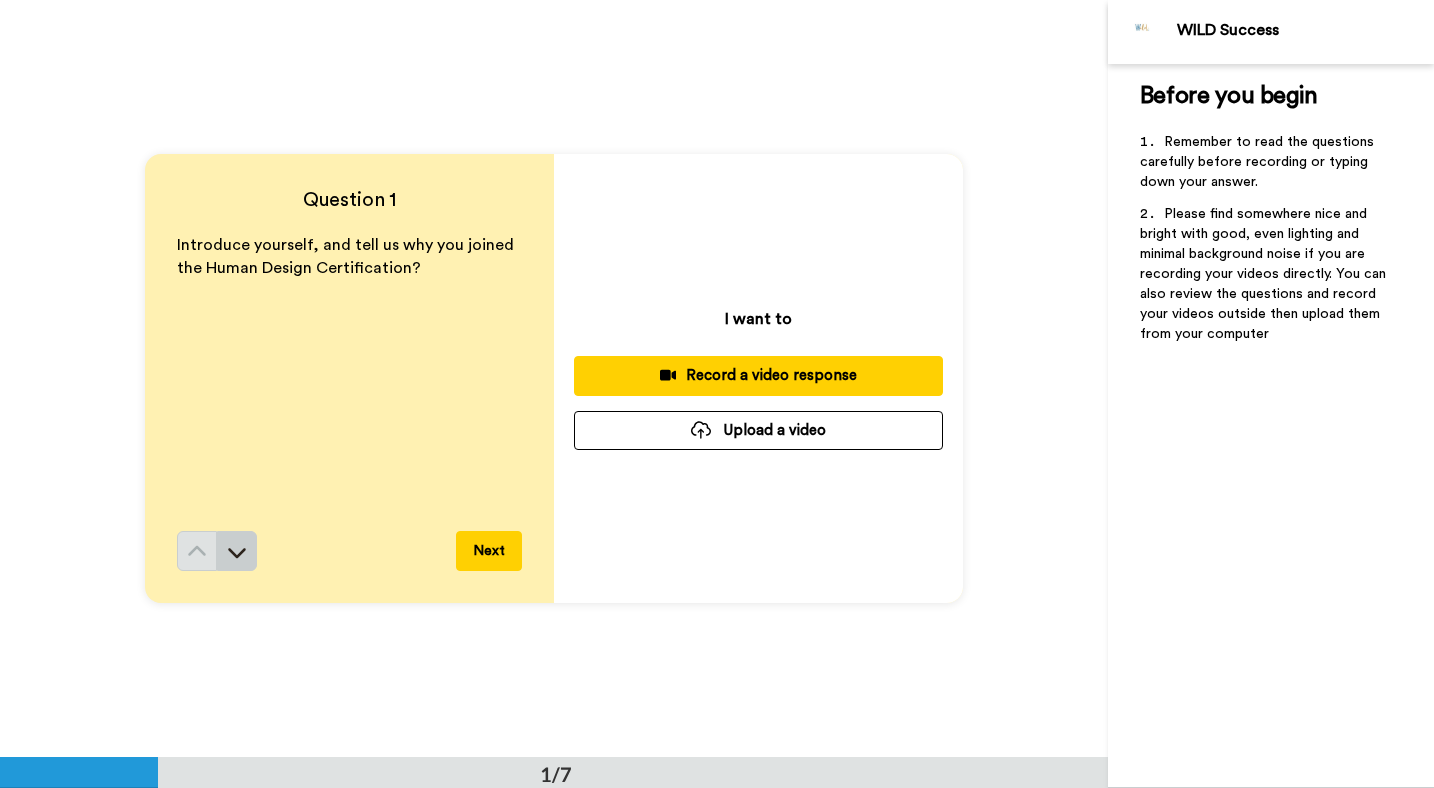 click 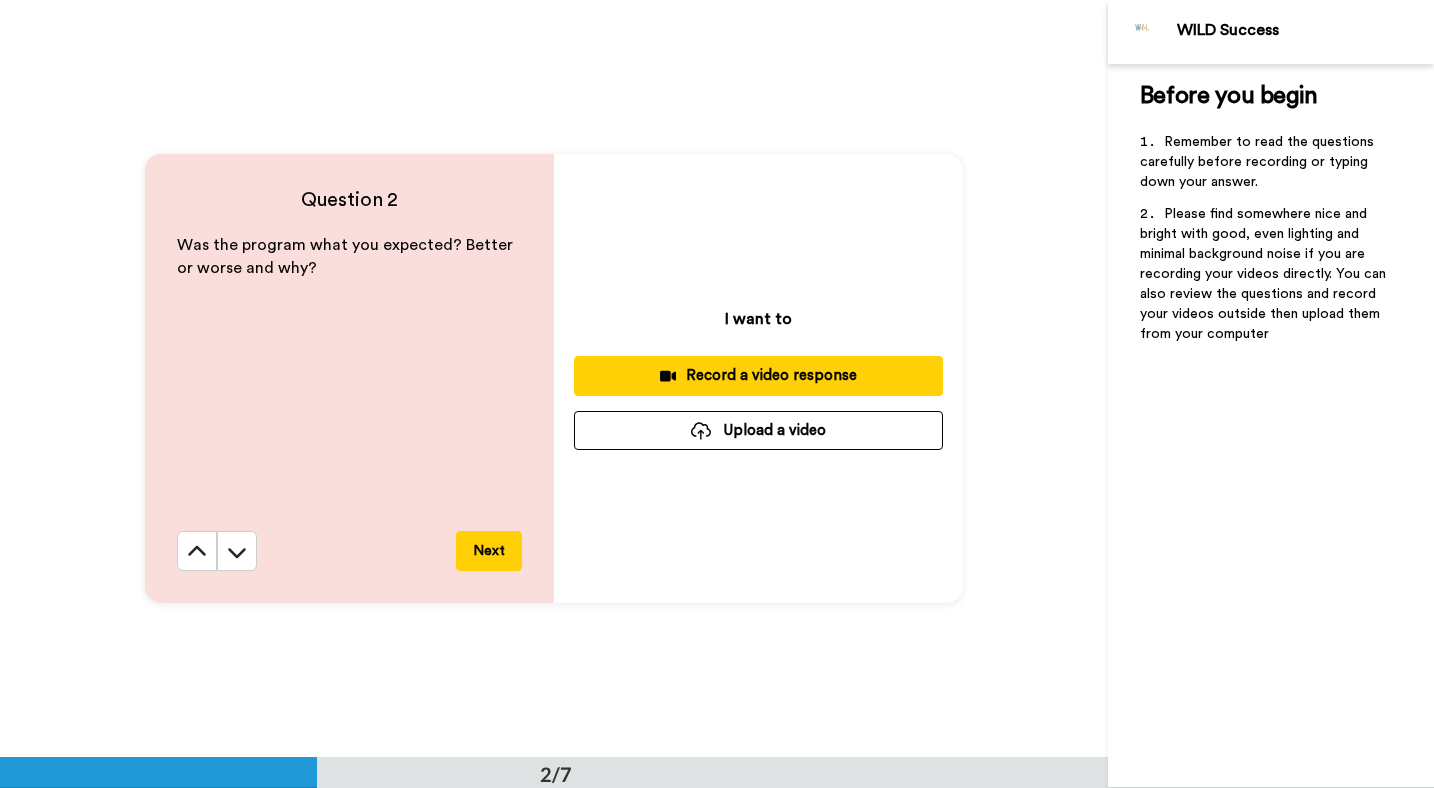 scroll, scrollTop: 758, scrollLeft: 0, axis: vertical 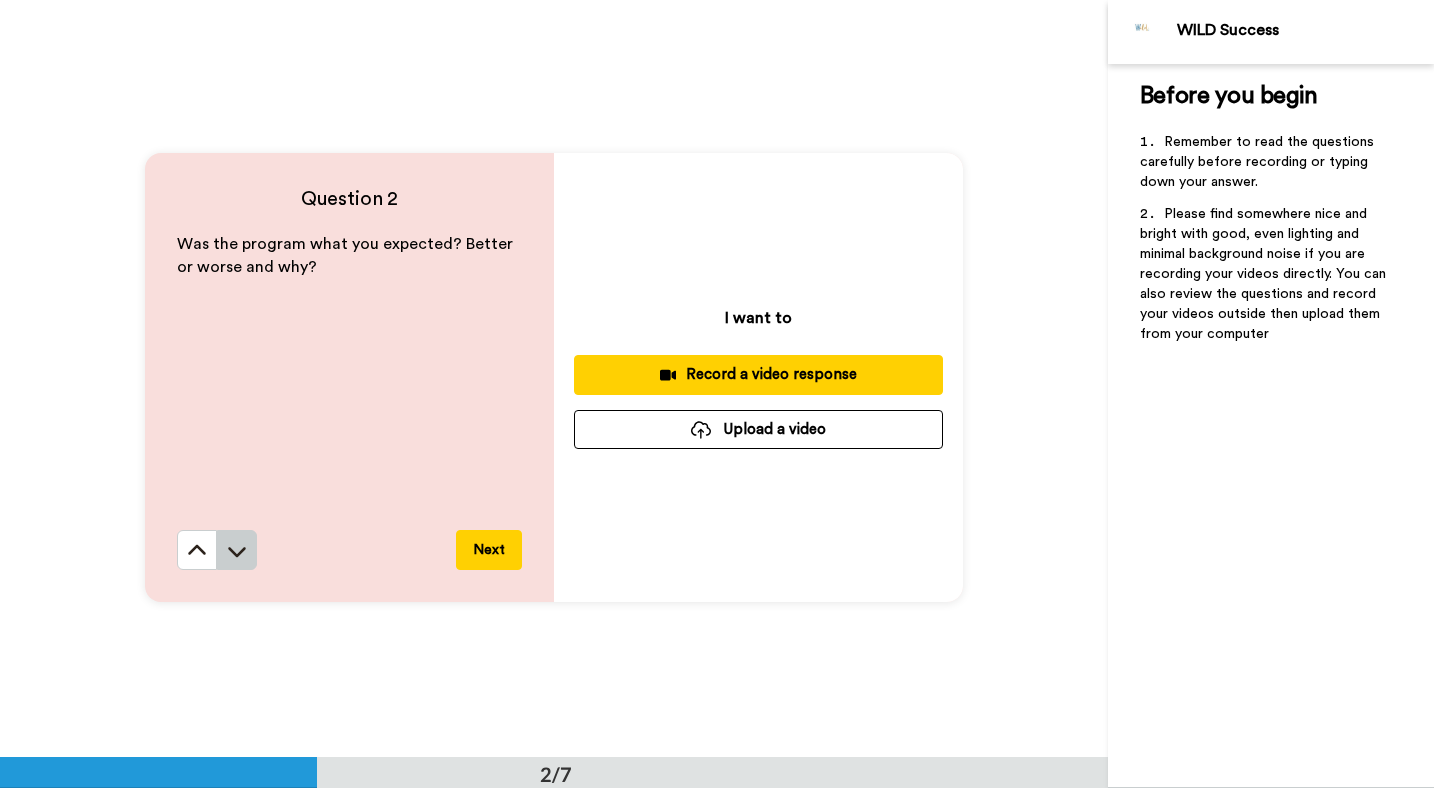 click 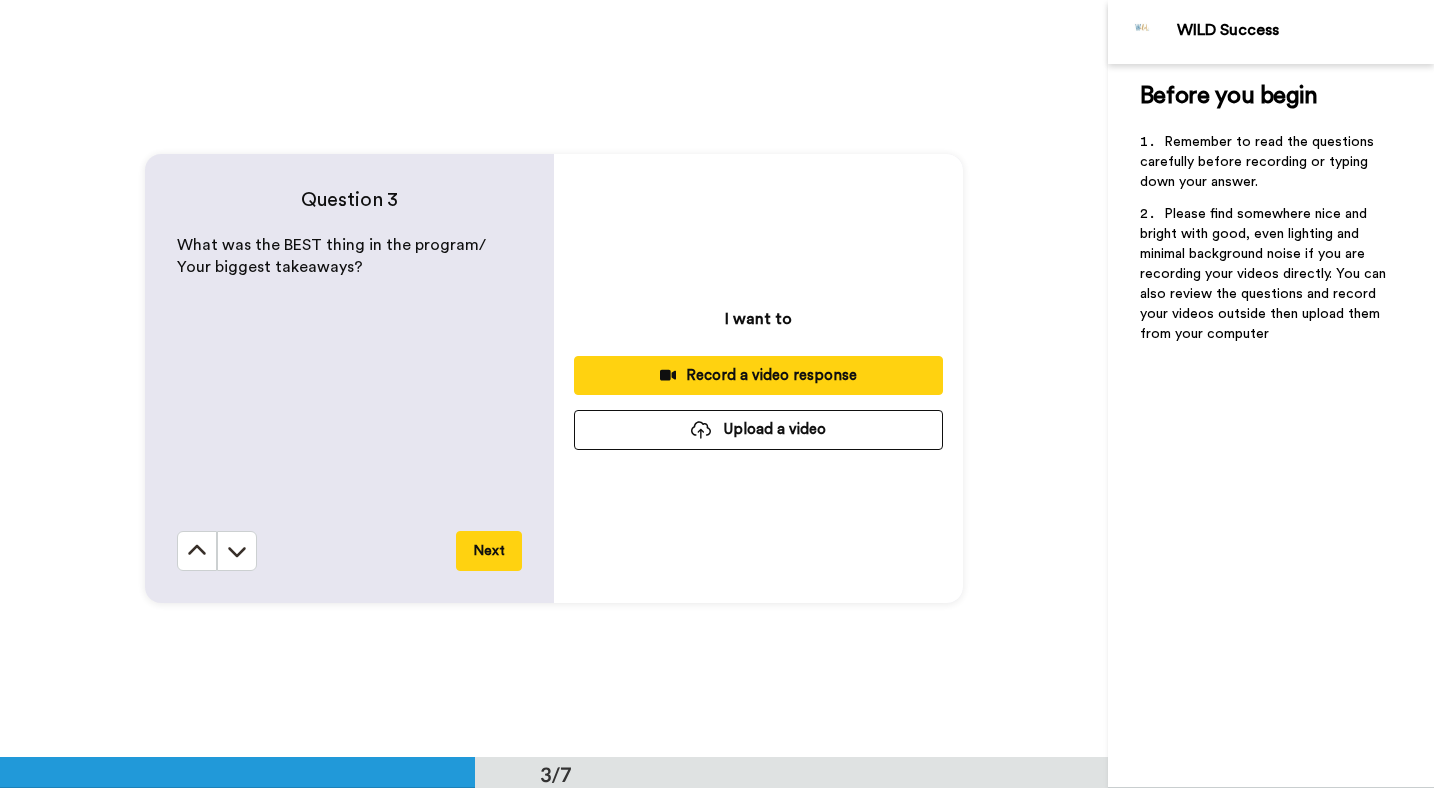 scroll, scrollTop: 1515, scrollLeft: 0, axis: vertical 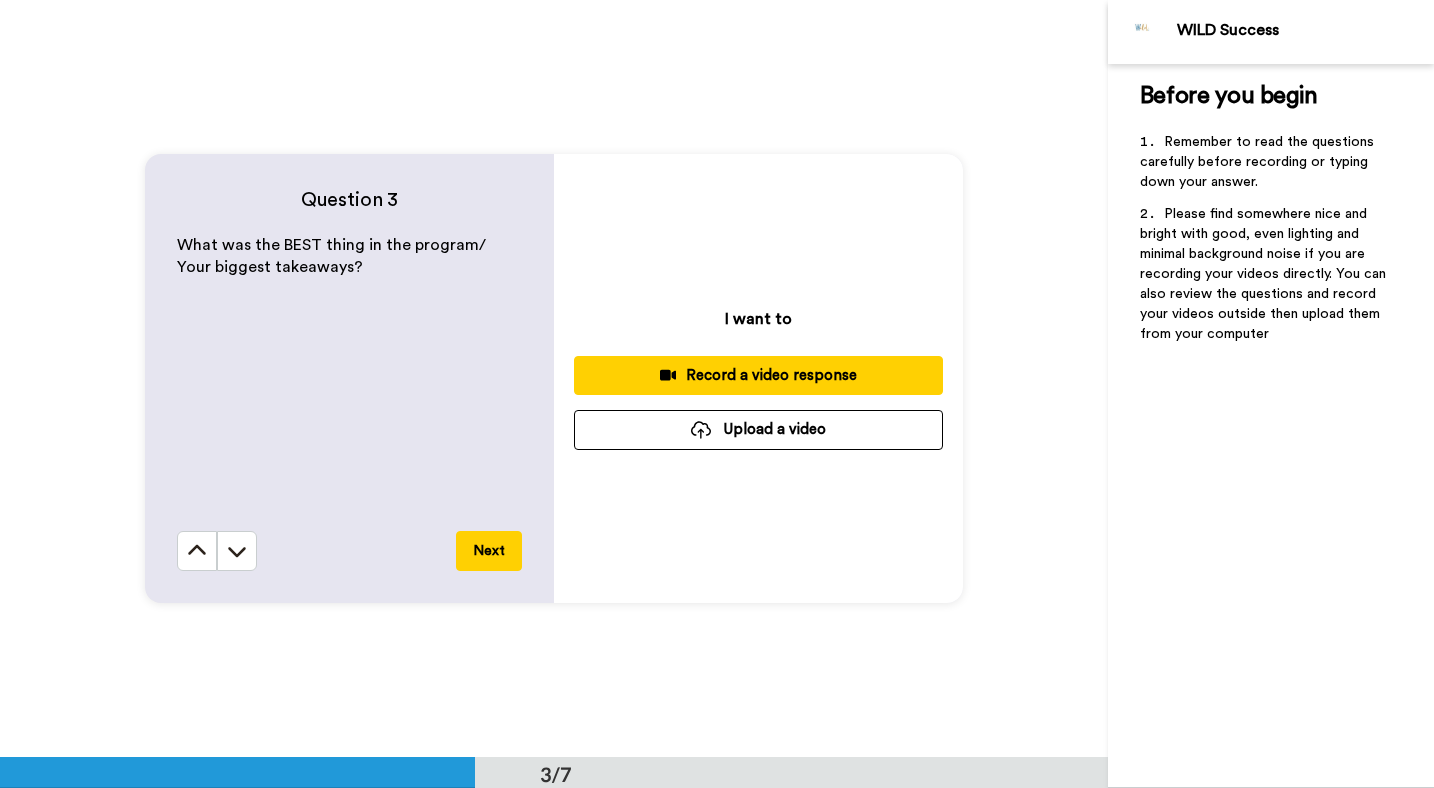 click 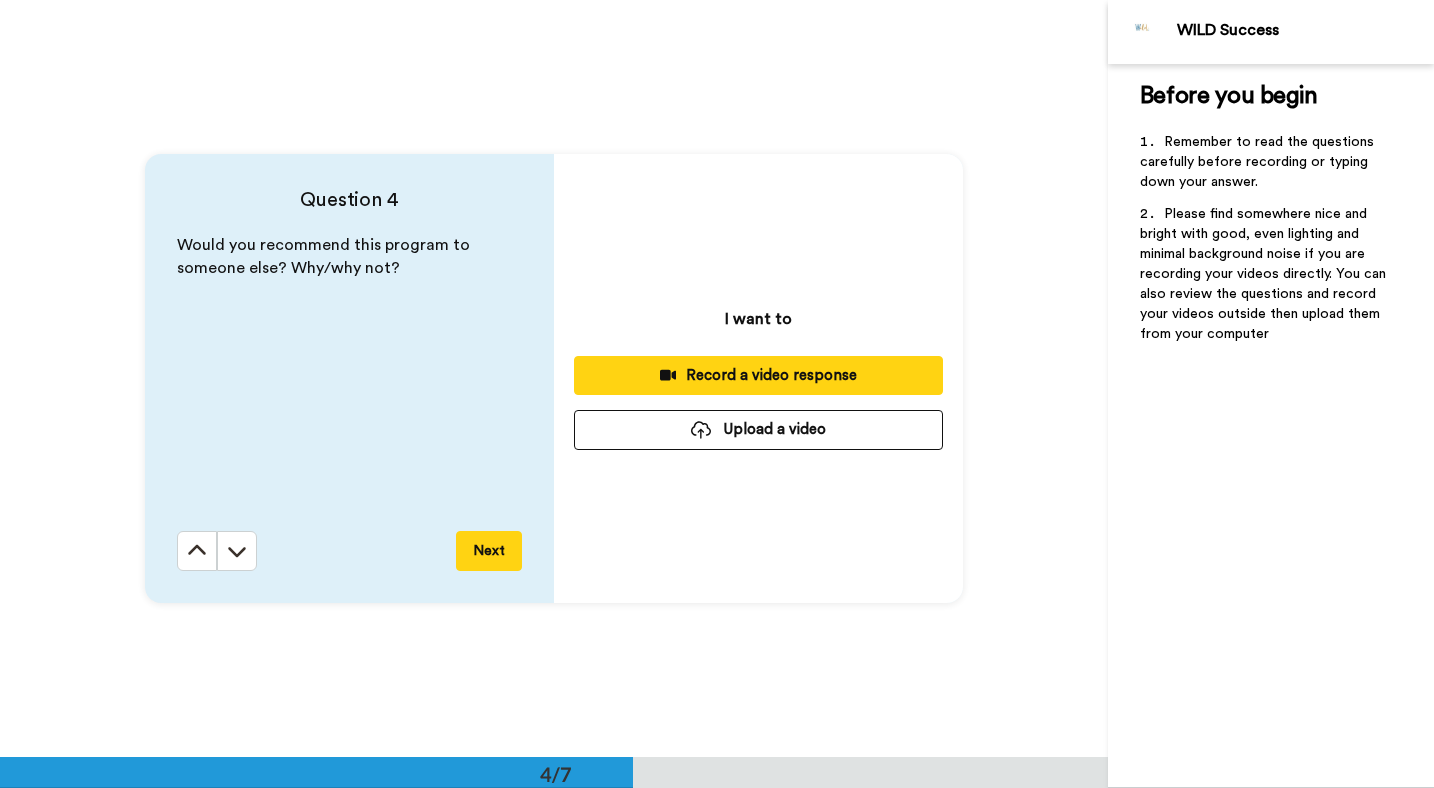 scroll, scrollTop: 2272, scrollLeft: 0, axis: vertical 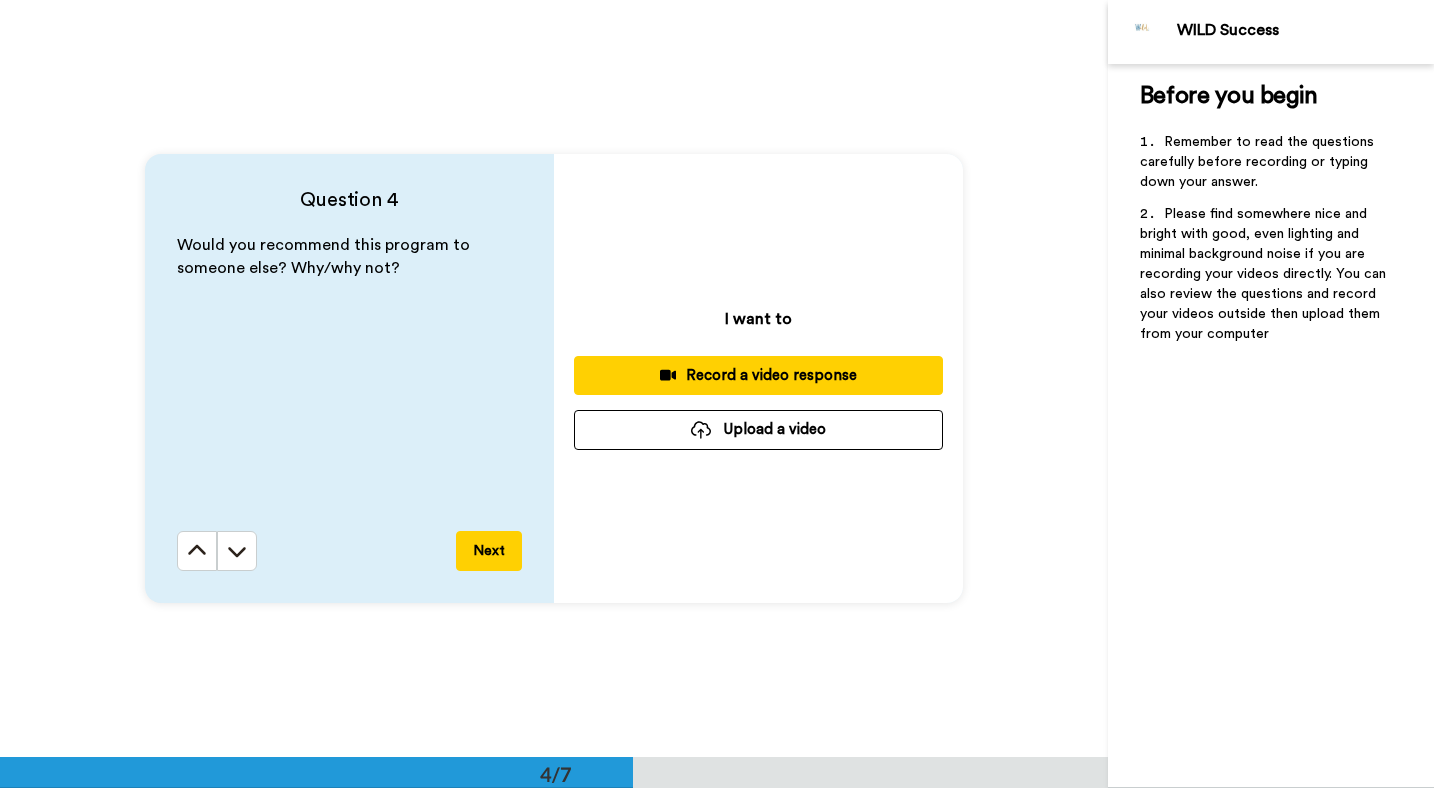 click 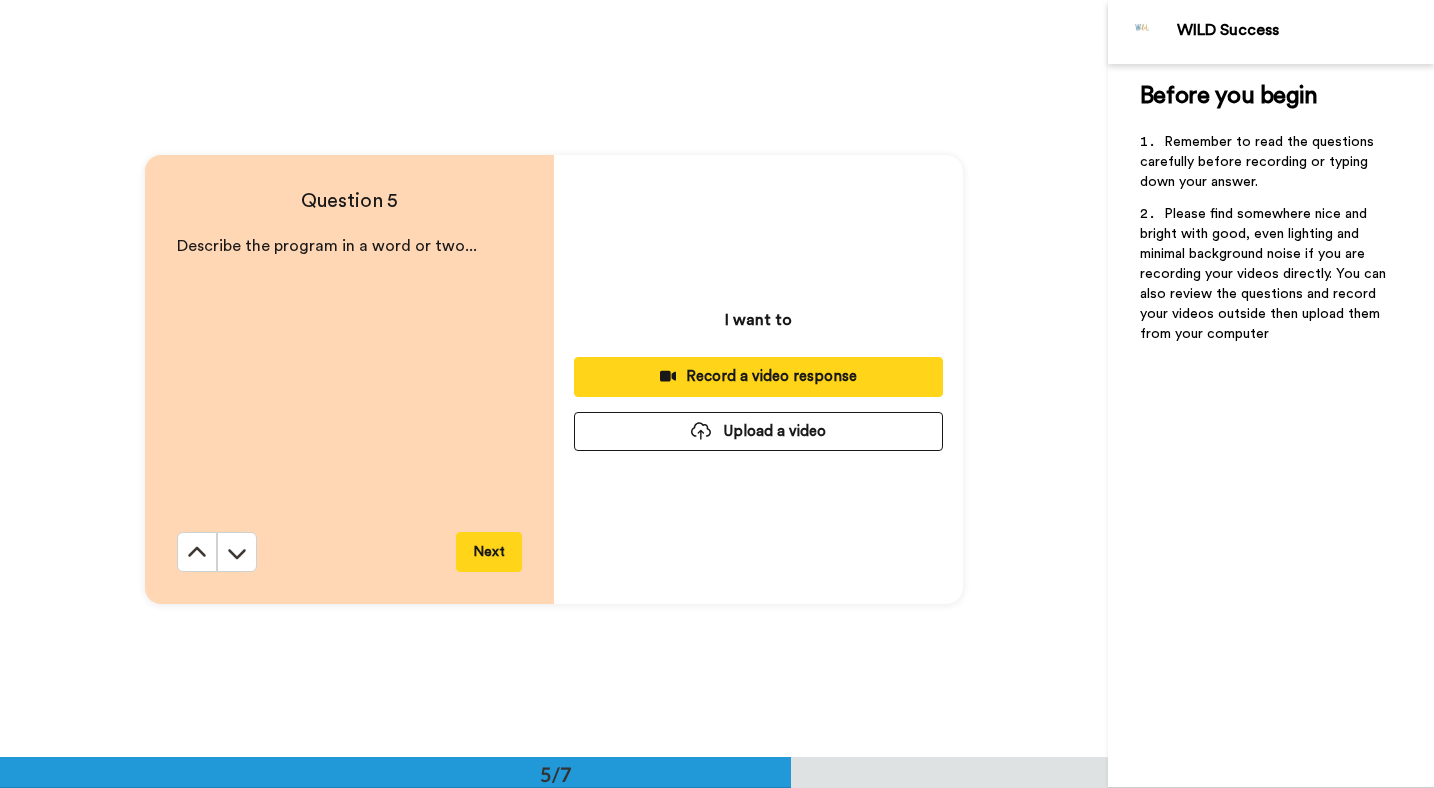 scroll, scrollTop: 3029, scrollLeft: 0, axis: vertical 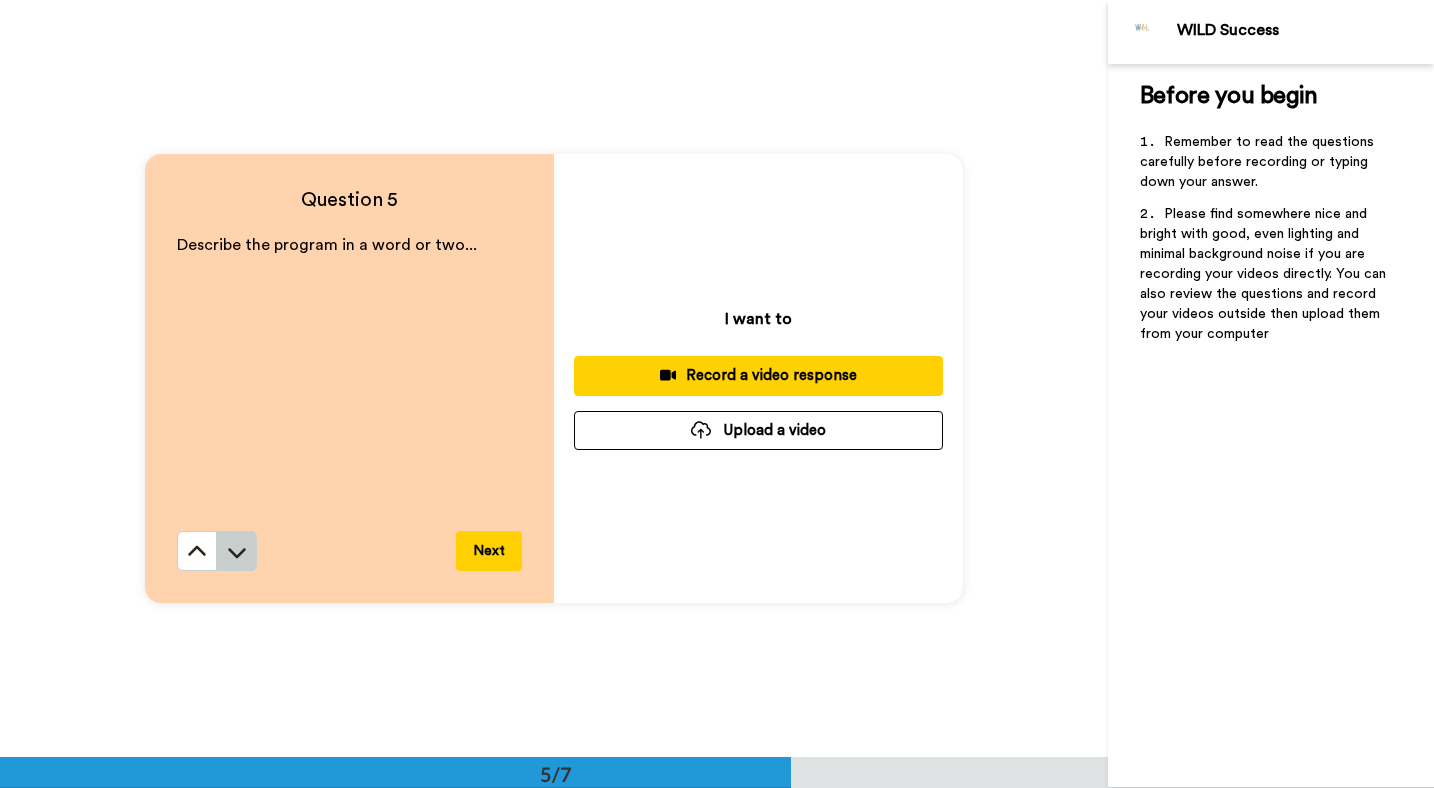 click 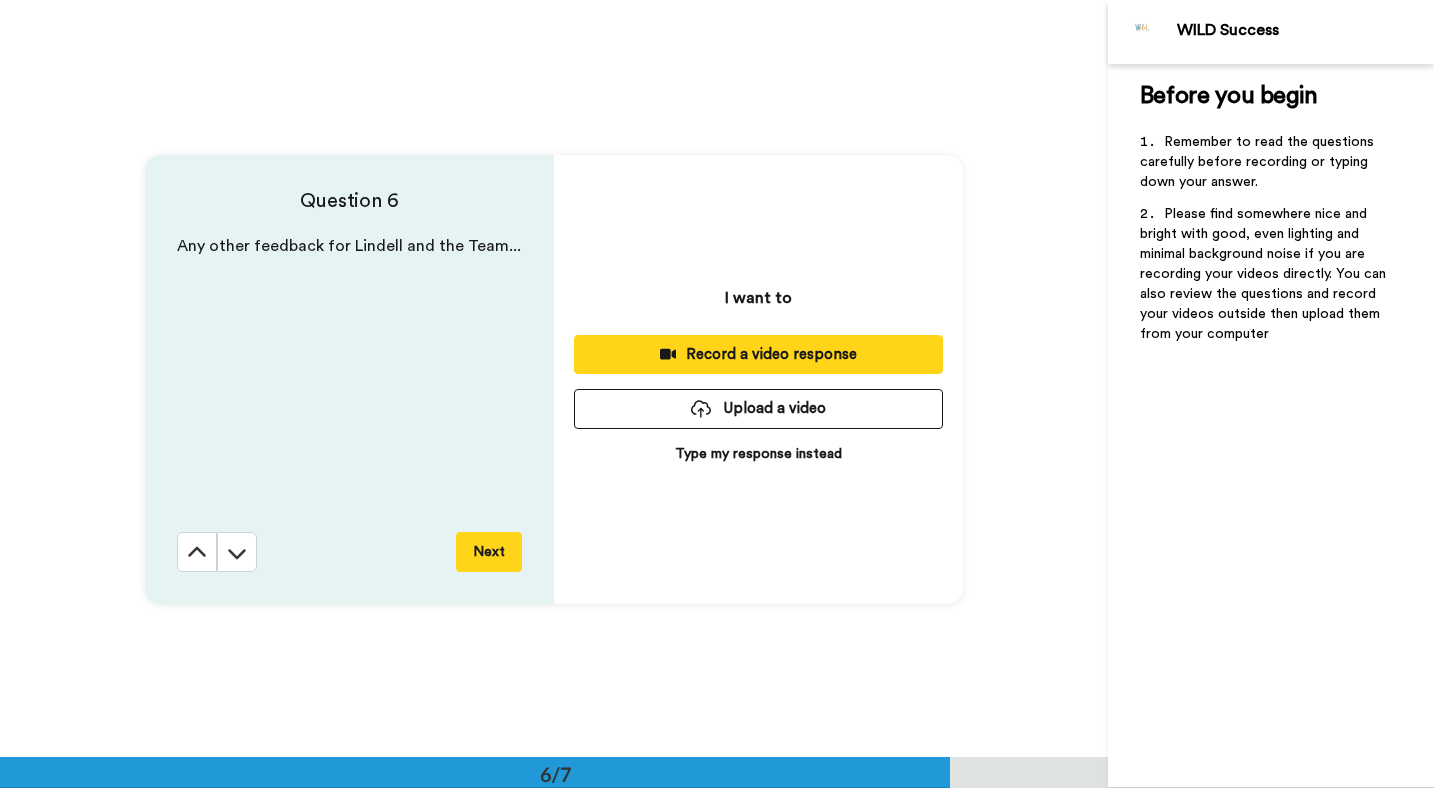 scroll, scrollTop: 3787, scrollLeft: 0, axis: vertical 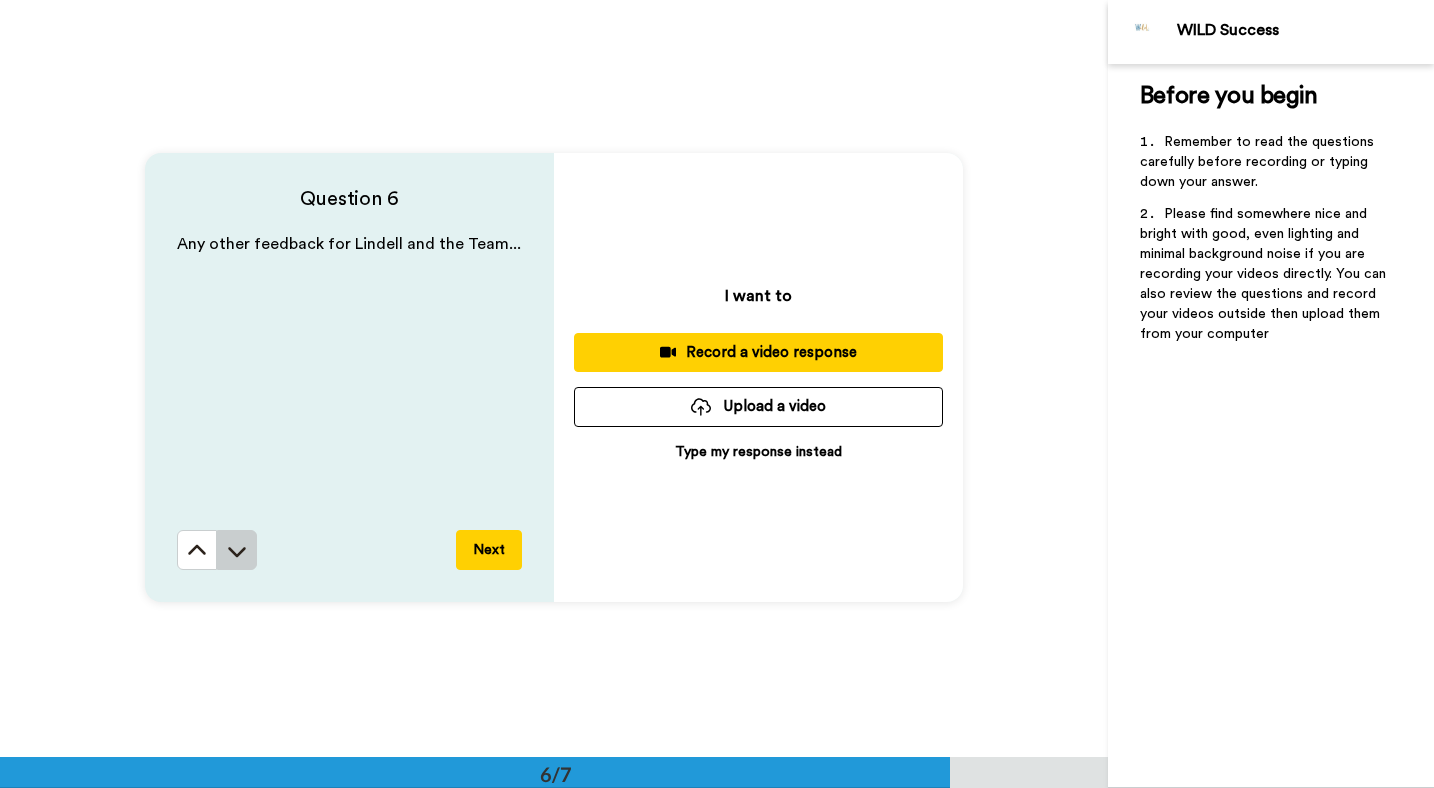 click 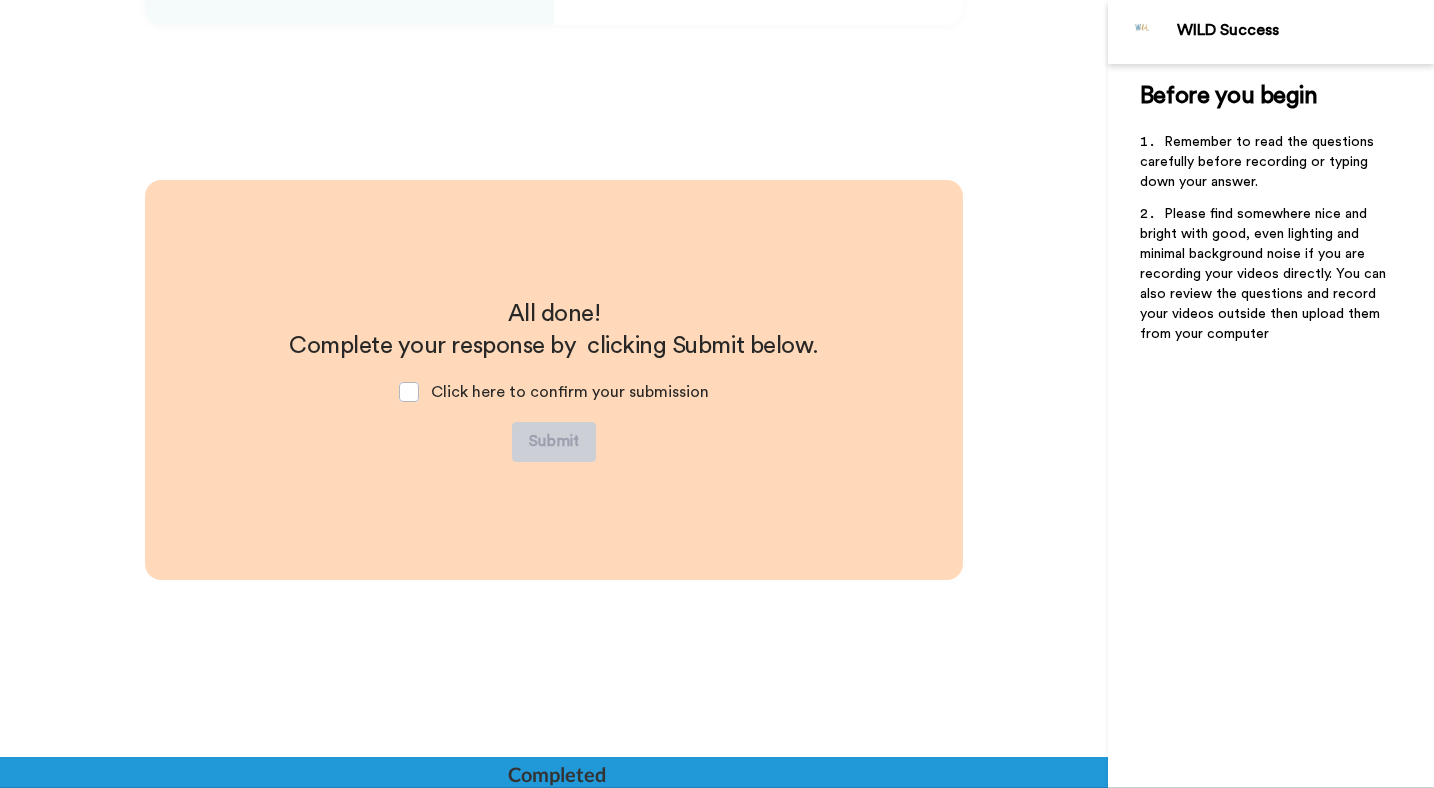 scroll, scrollTop: 4365, scrollLeft: 0, axis: vertical 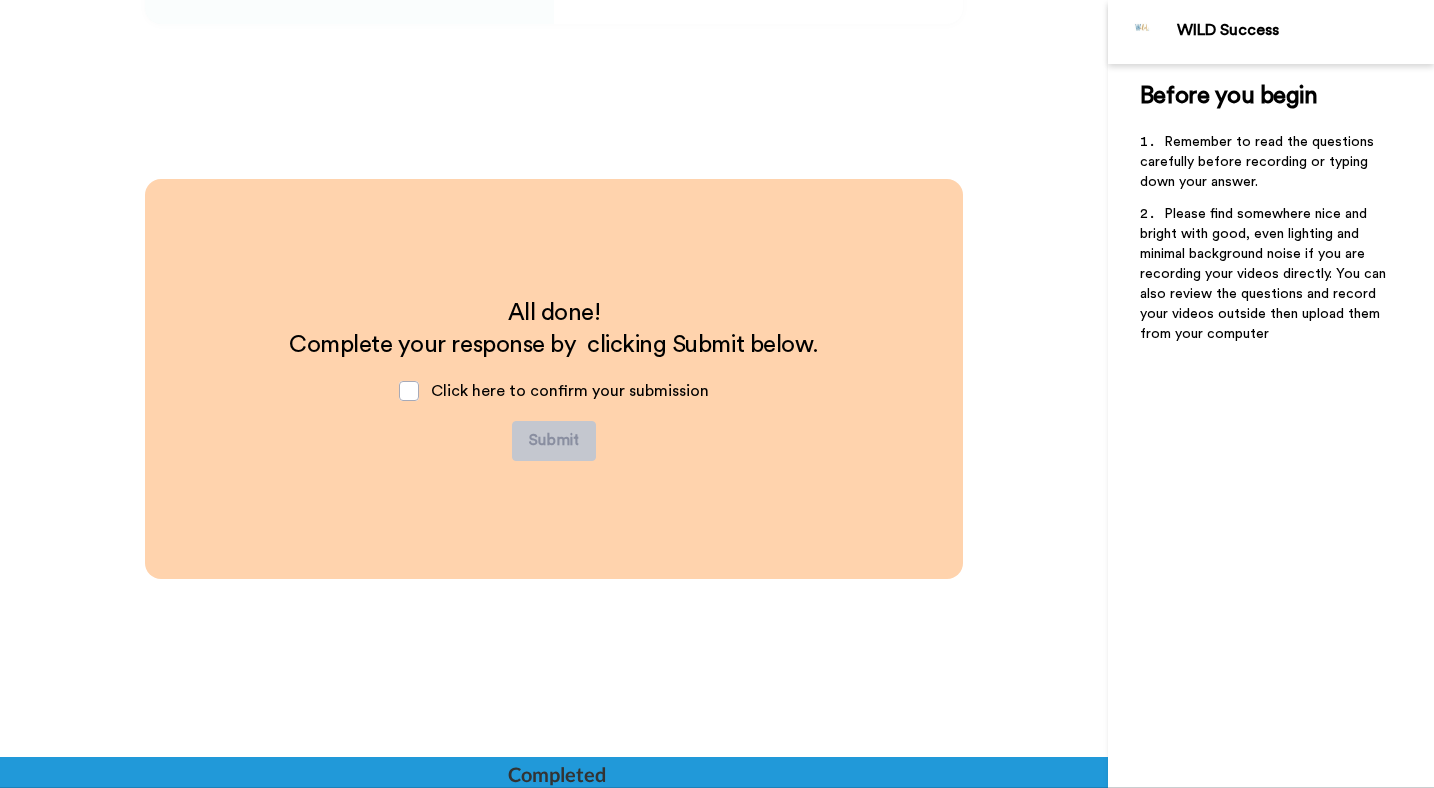 click at bounding box center (554, 772) 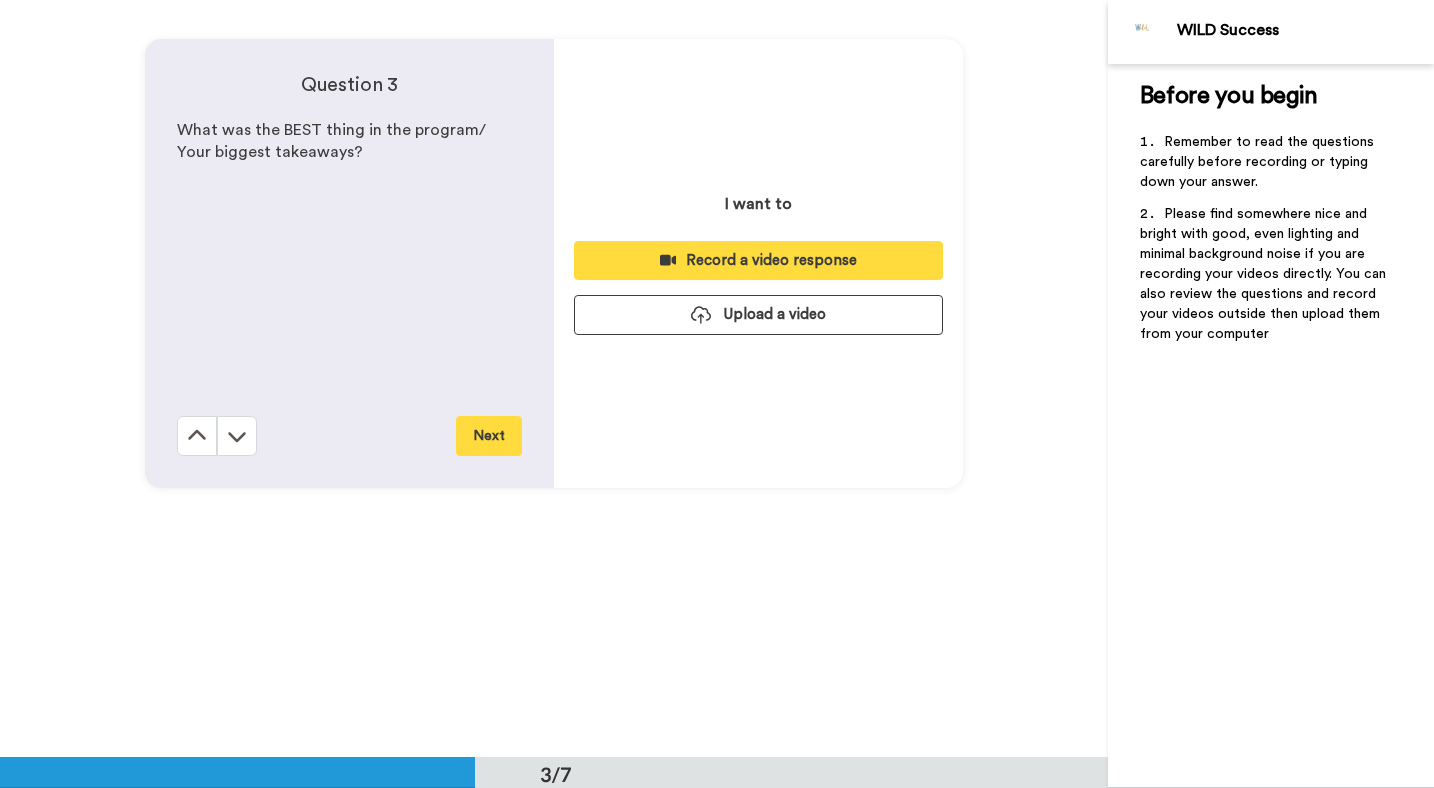 scroll, scrollTop: 0, scrollLeft: 0, axis: both 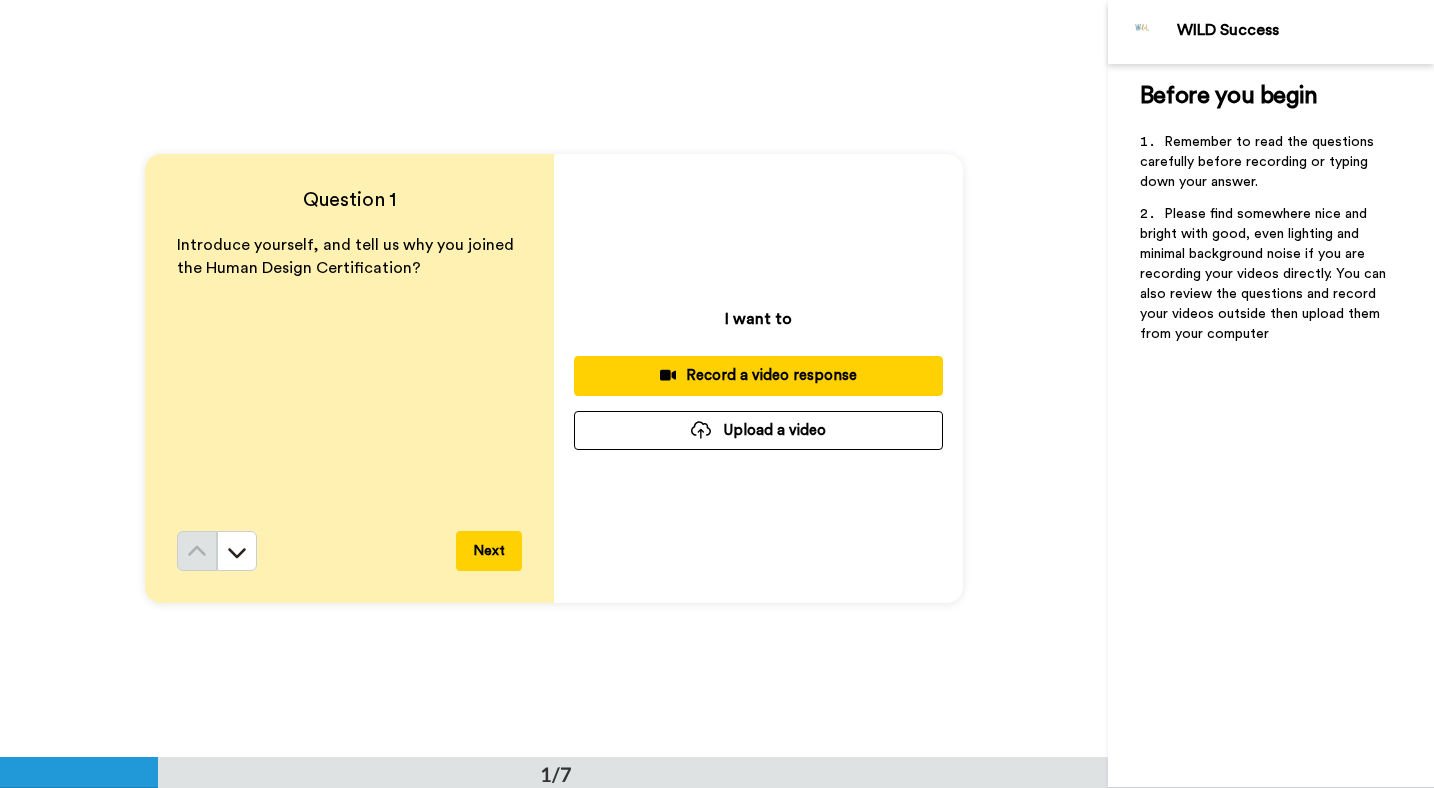 click on "Record a video response" at bounding box center [758, 375] 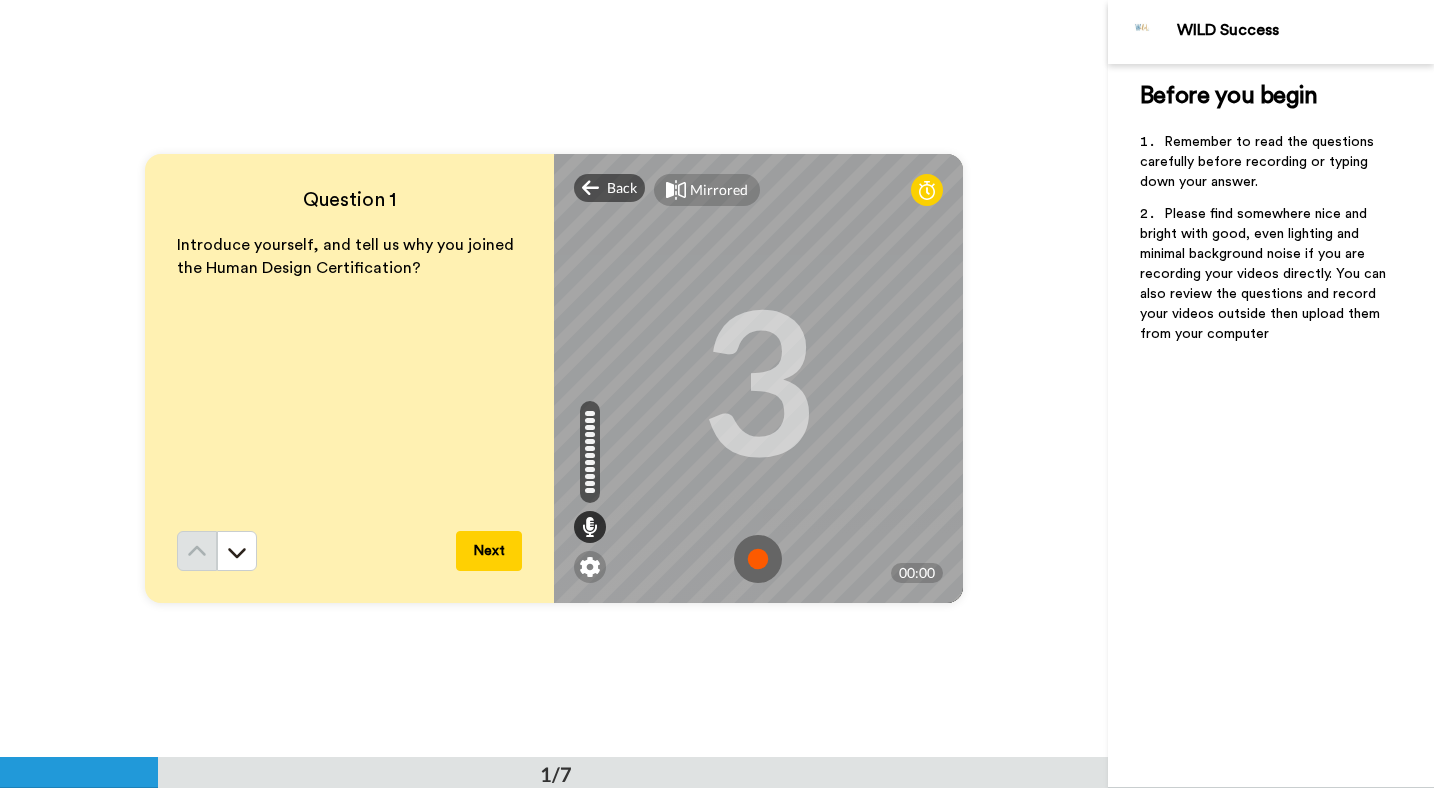 click at bounding box center (758, 559) 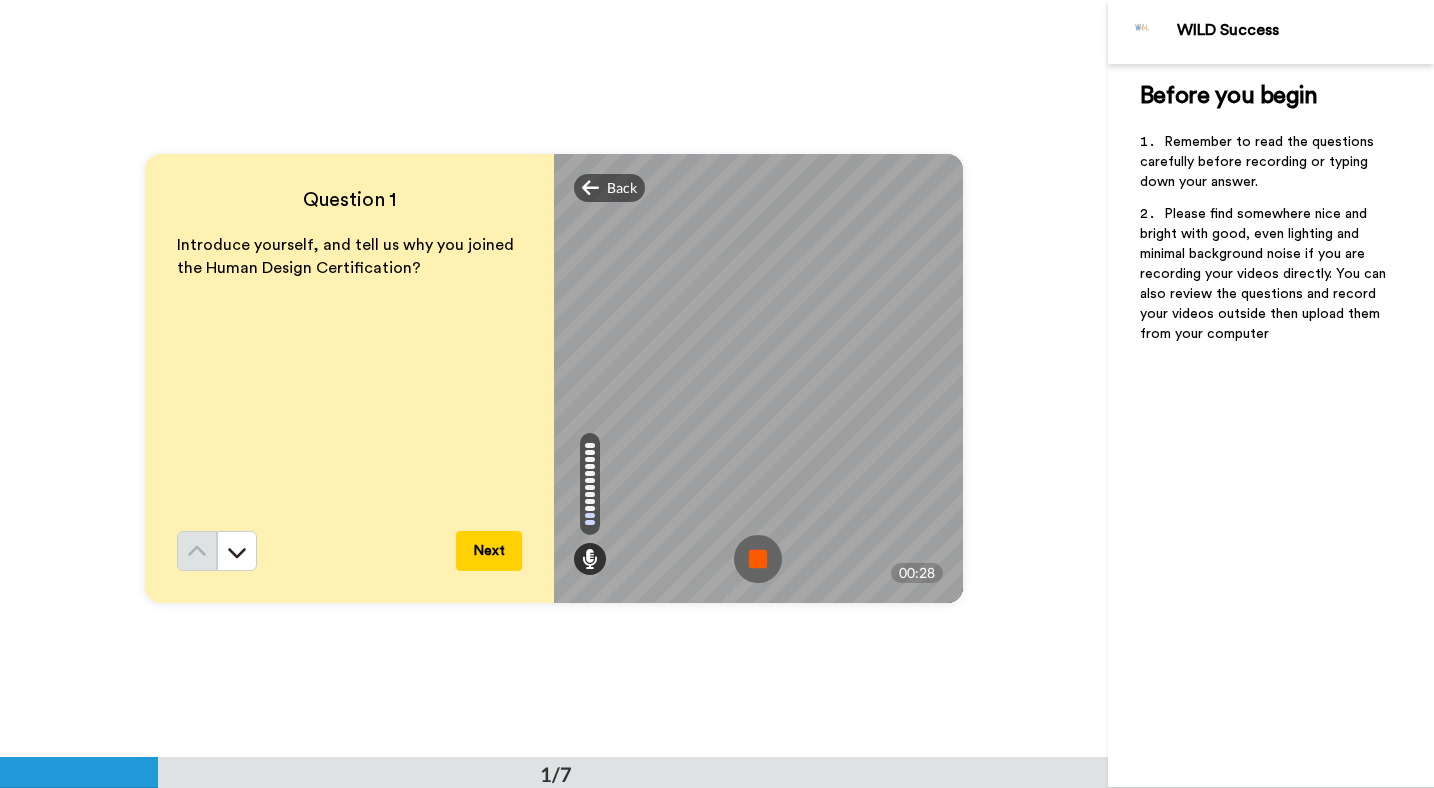 click at bounding box center (758, 559) 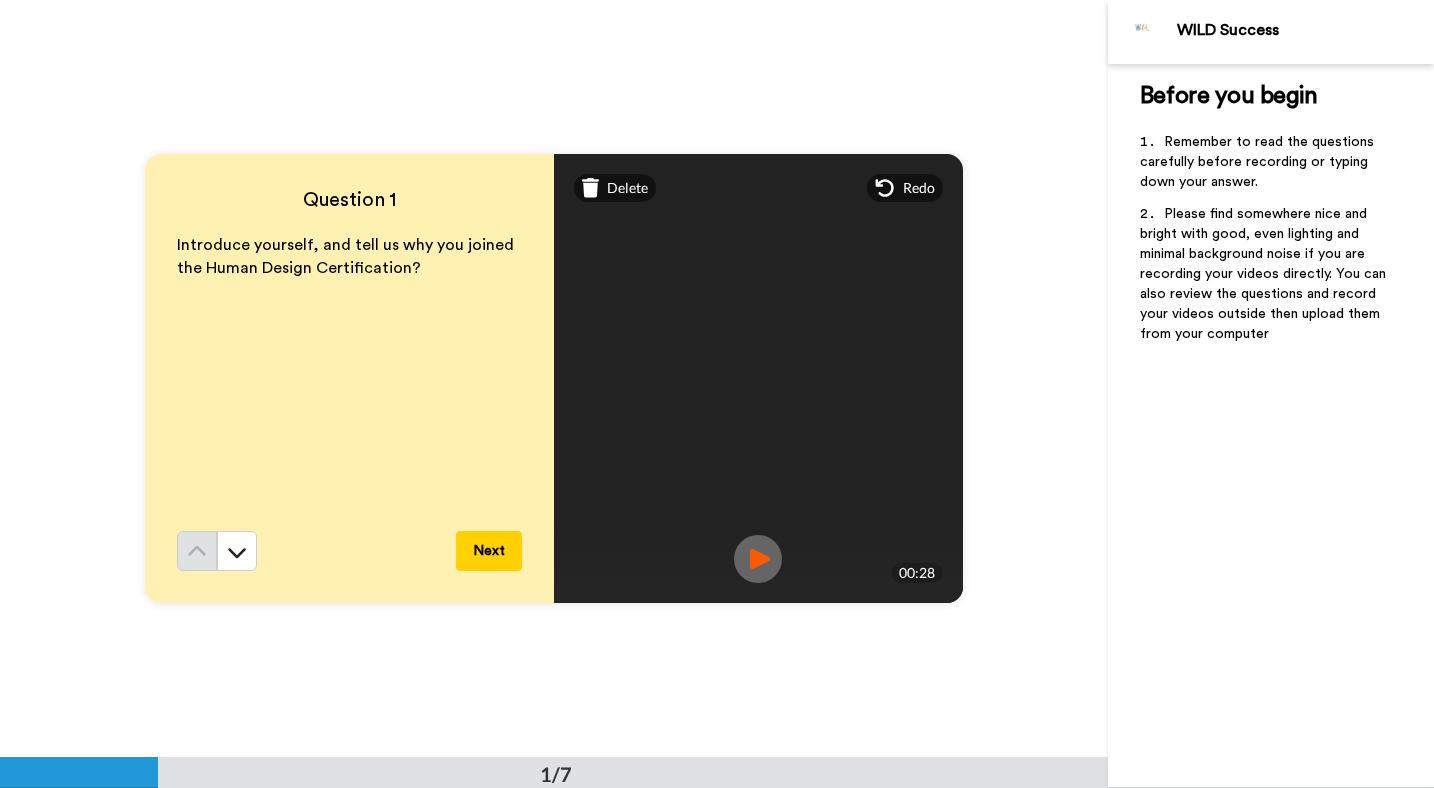 click on "Next" at bounding box center [489, 551] 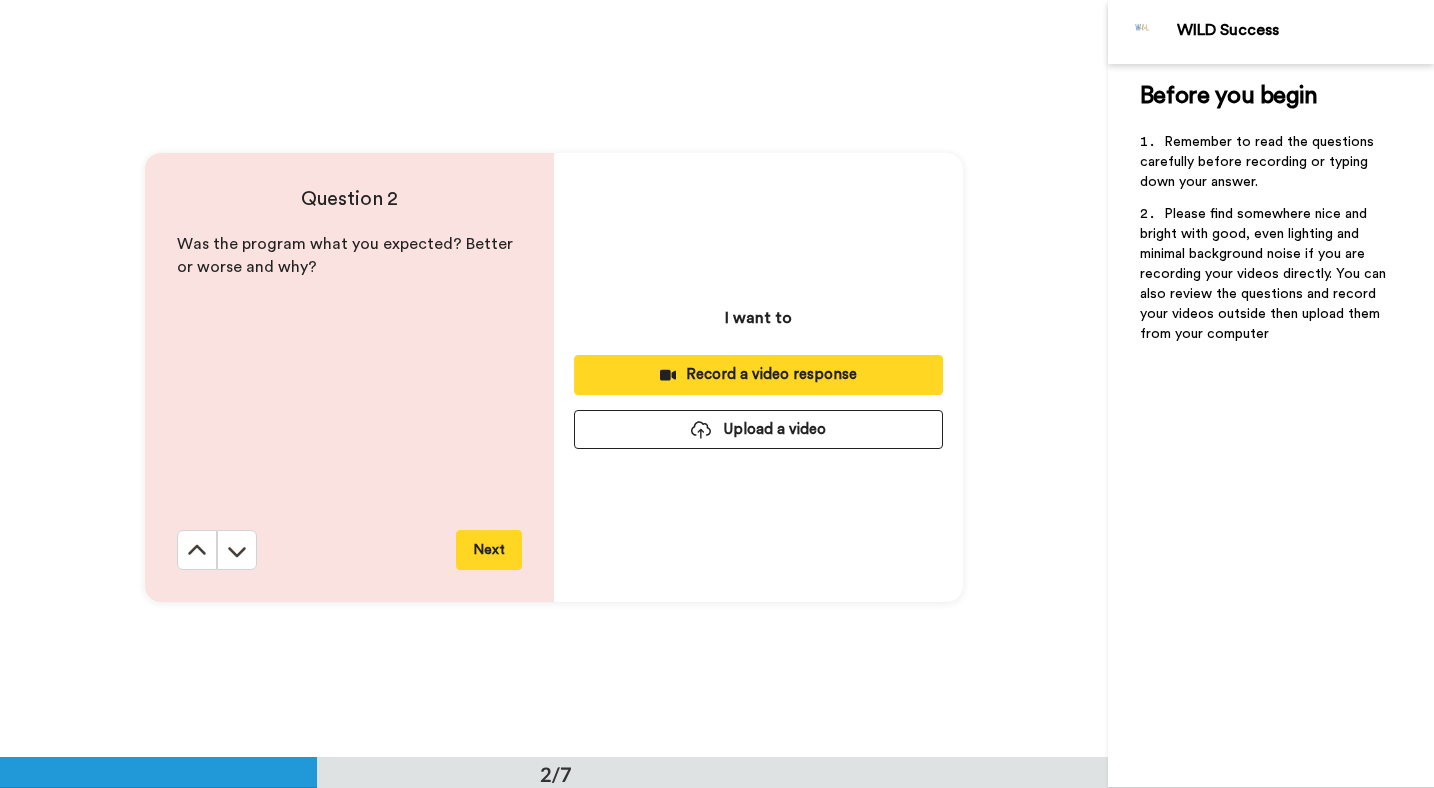 scroll, scrollTop: 758, scrollLeft: 0, axis: vertical 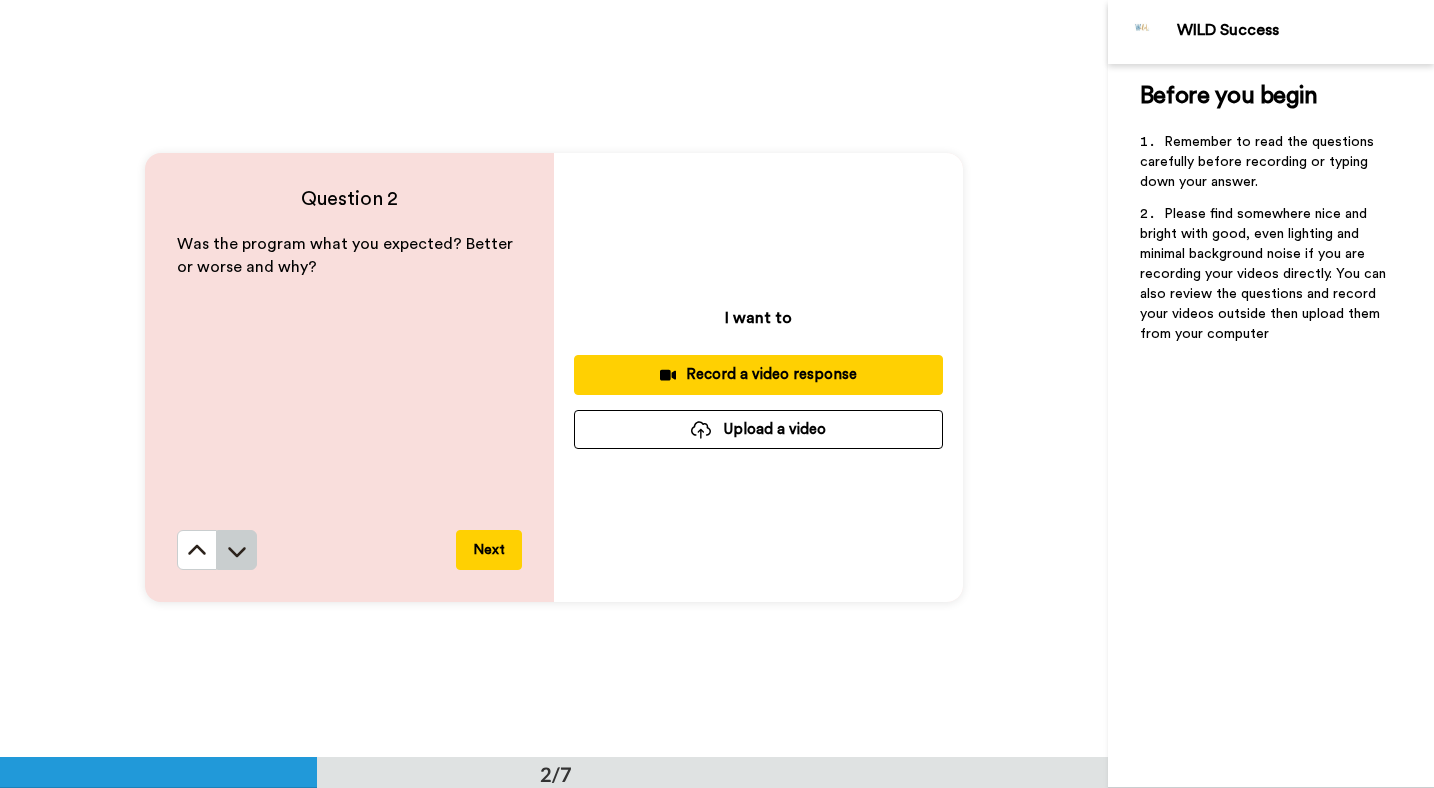 click at bounding box center [237, 550] 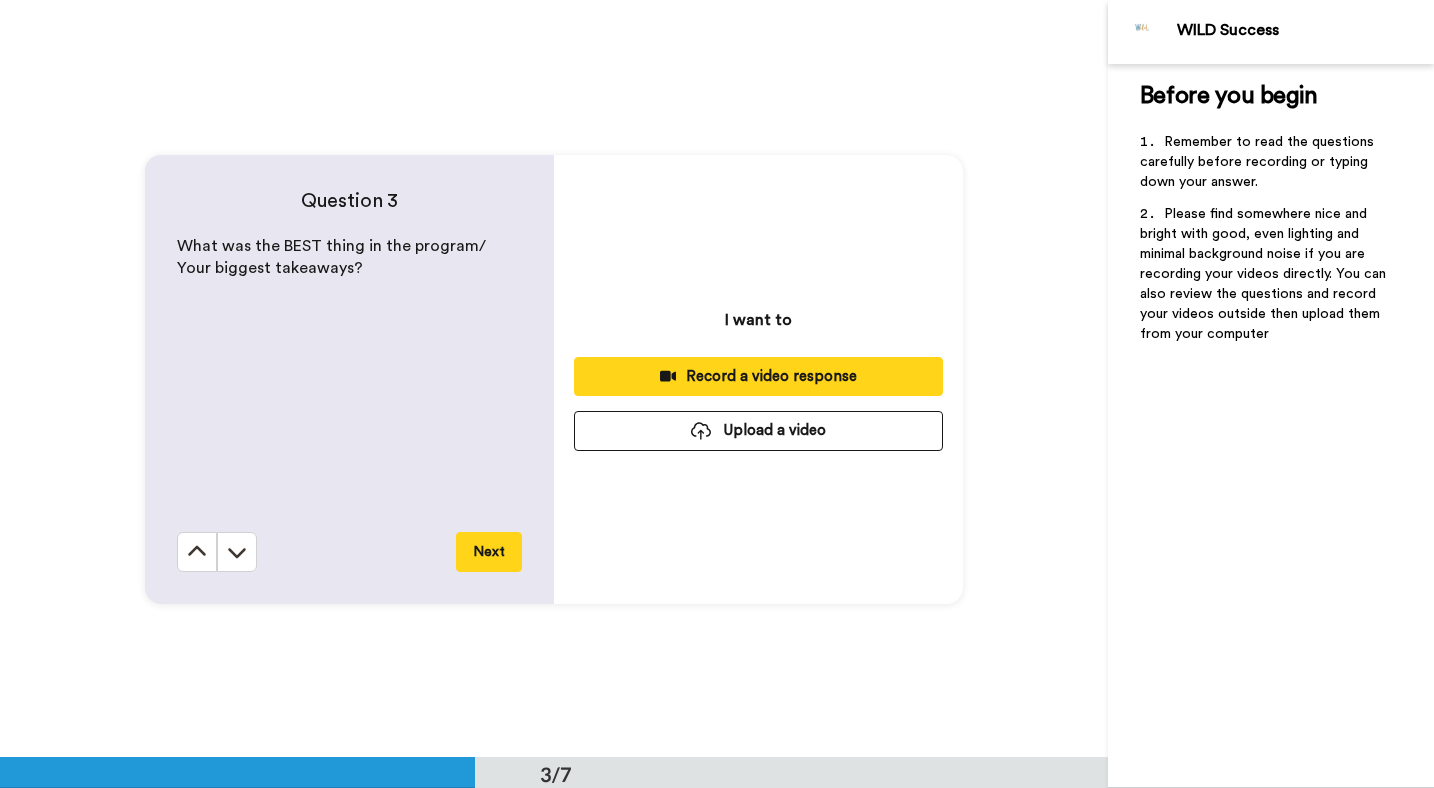 scroll, scrollTop: 1515, scrollLeft: 0, axis: vertical 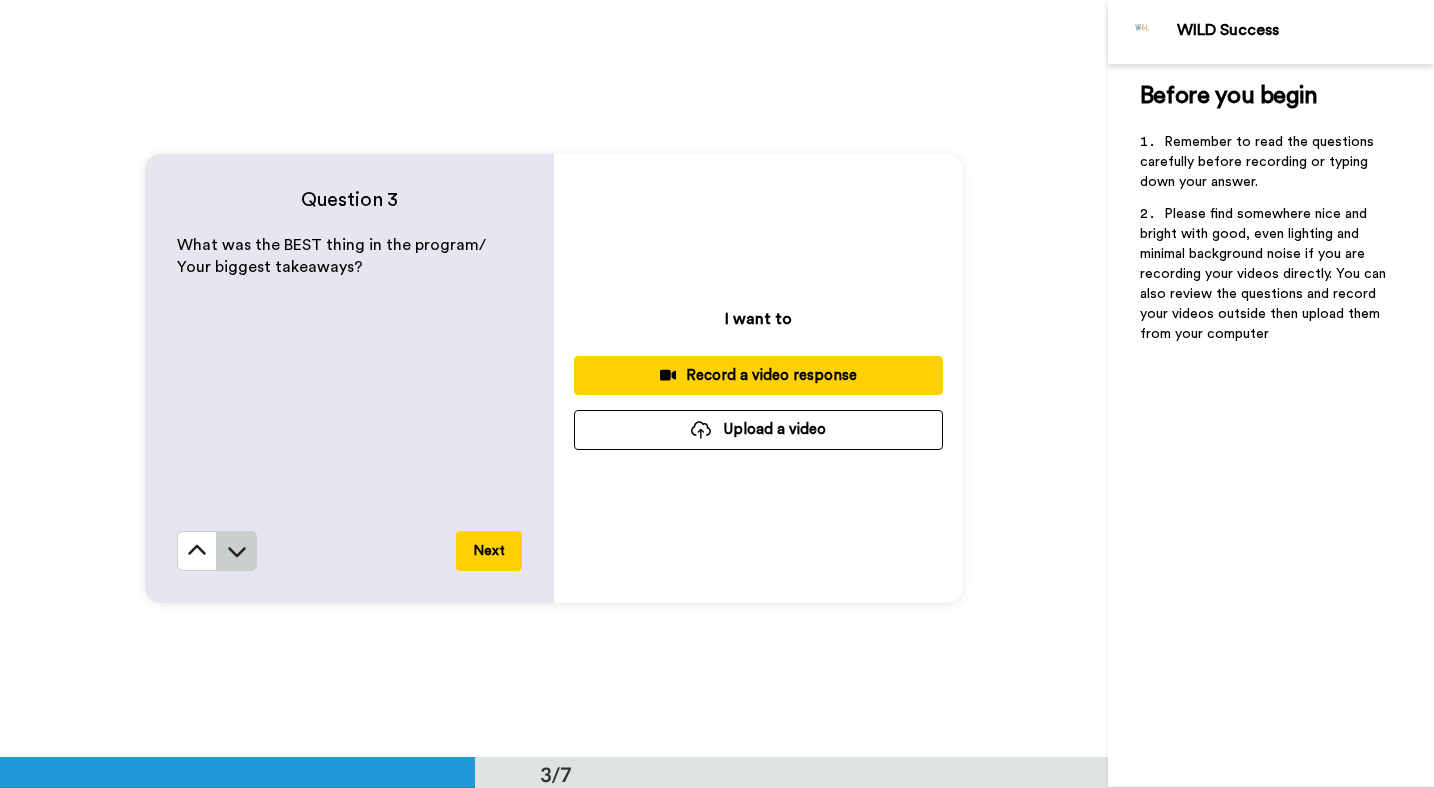 click 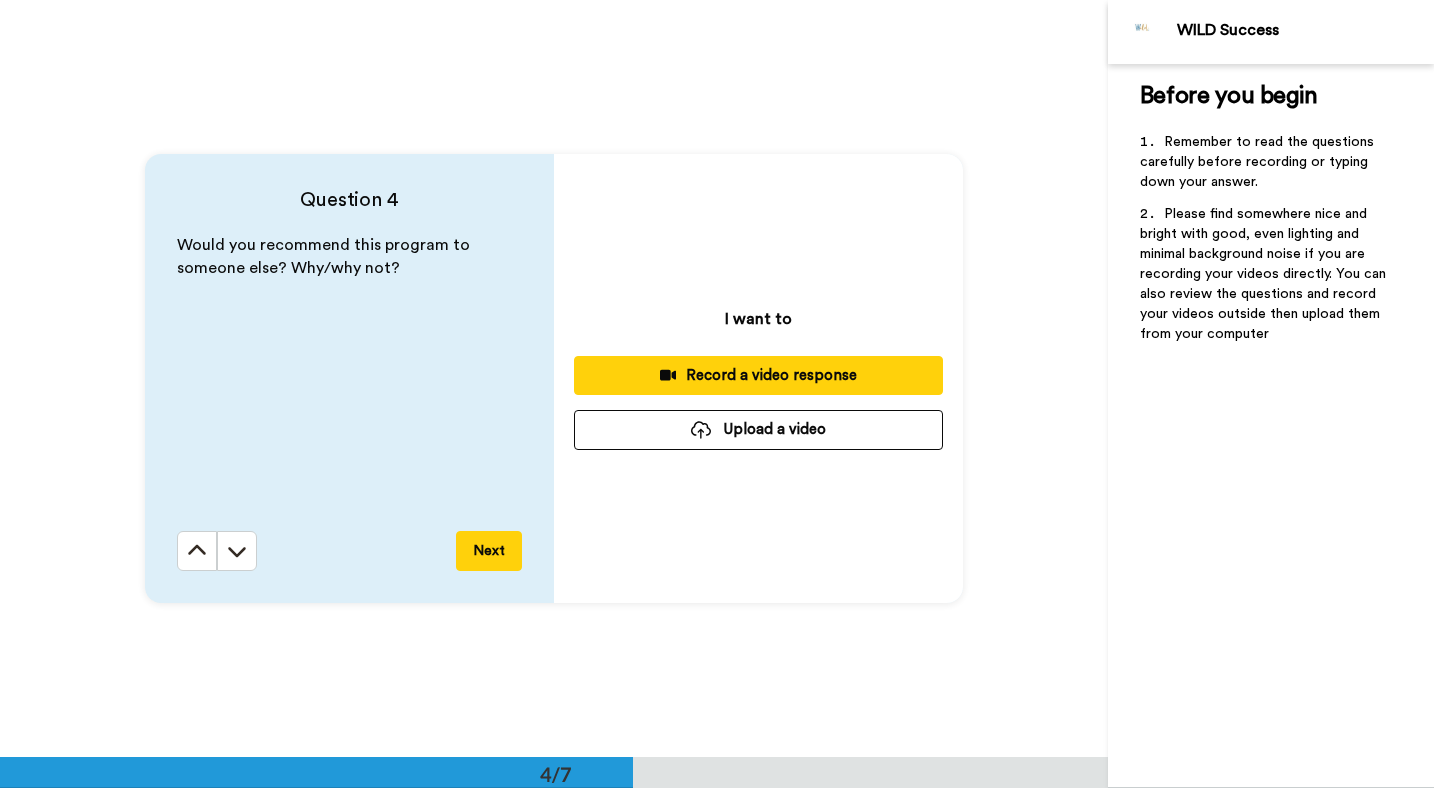 scroll, scrollTop: 2272, scrollLeft: 0, axis: vertical 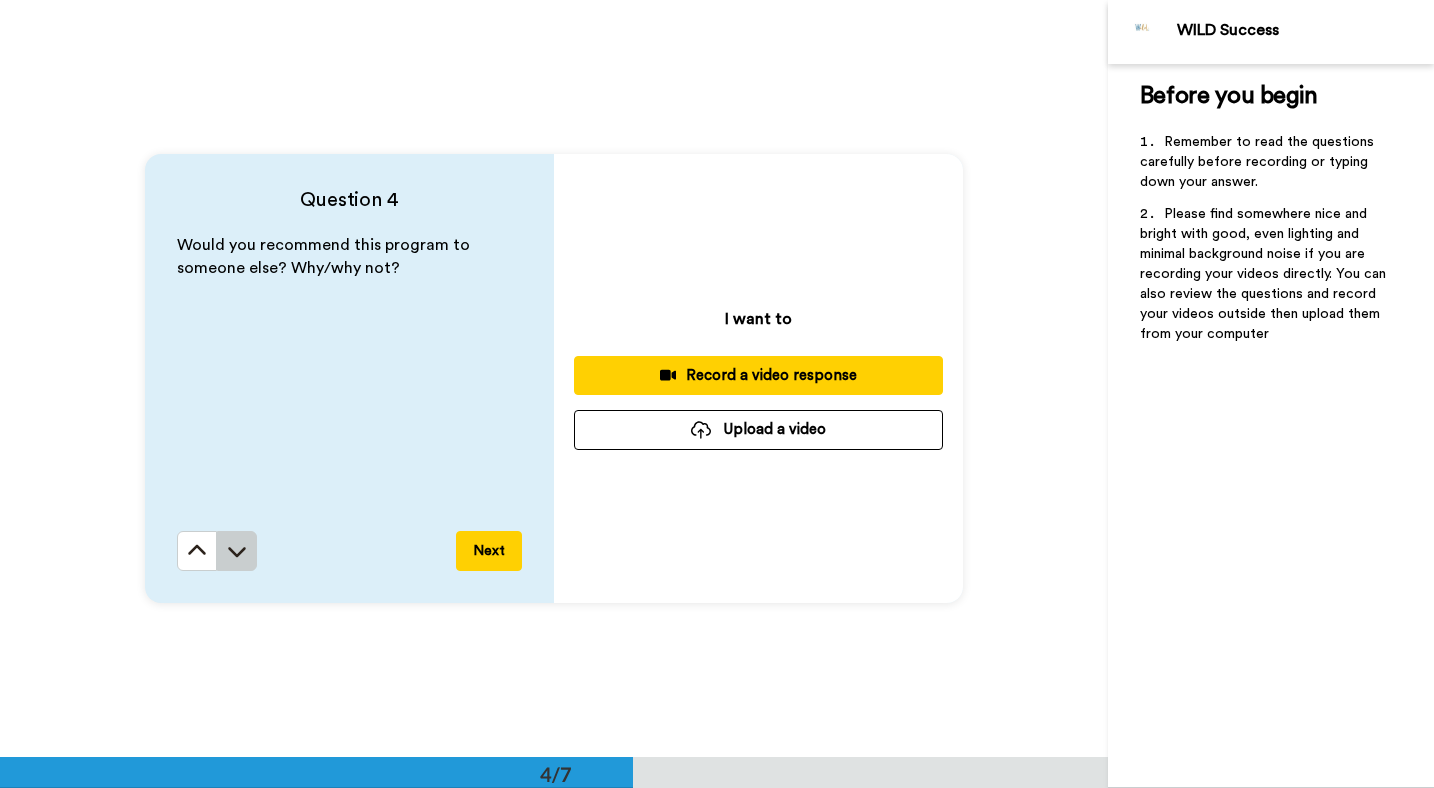click 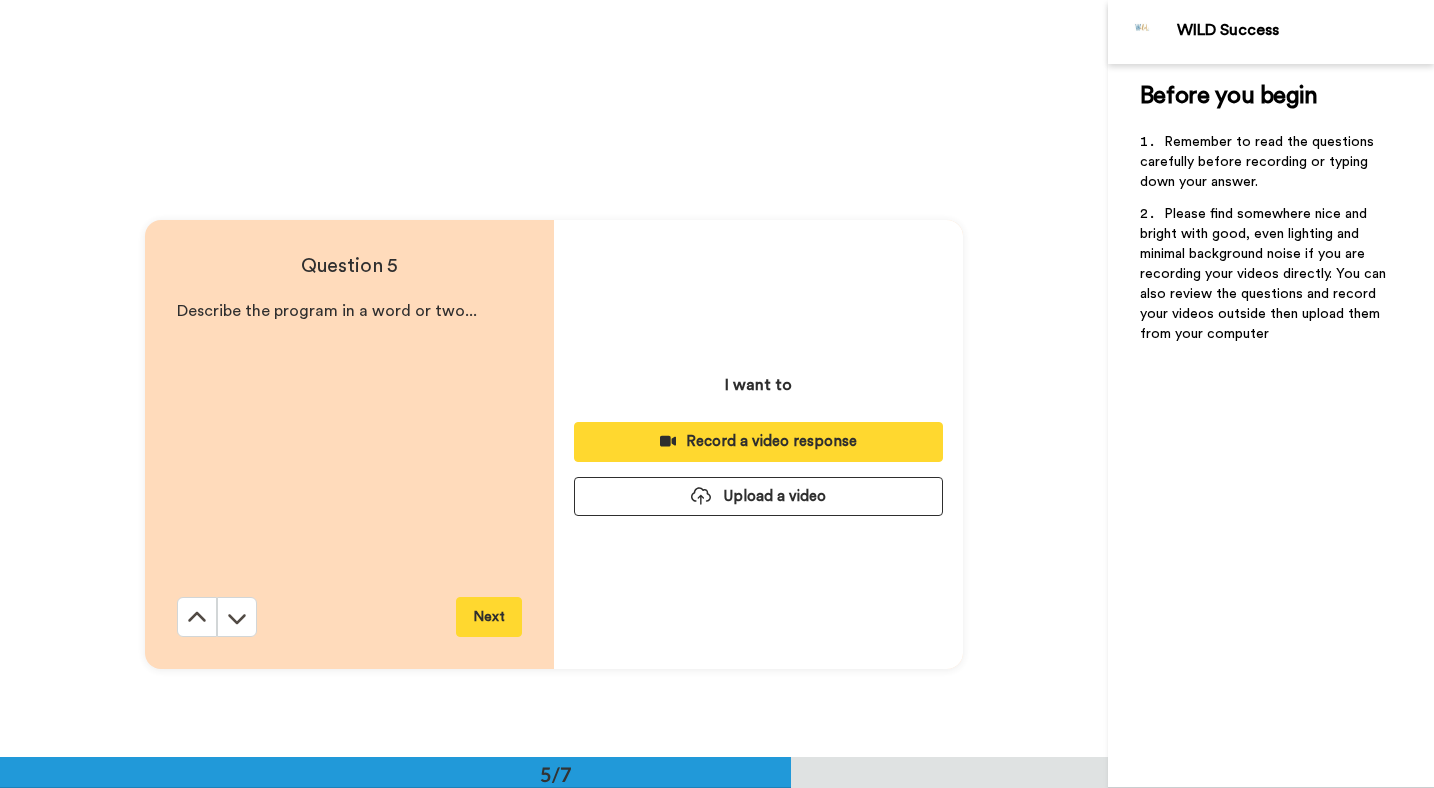 scroll, scrollTop: 3029, scrollLeft: 0, axis: vertical 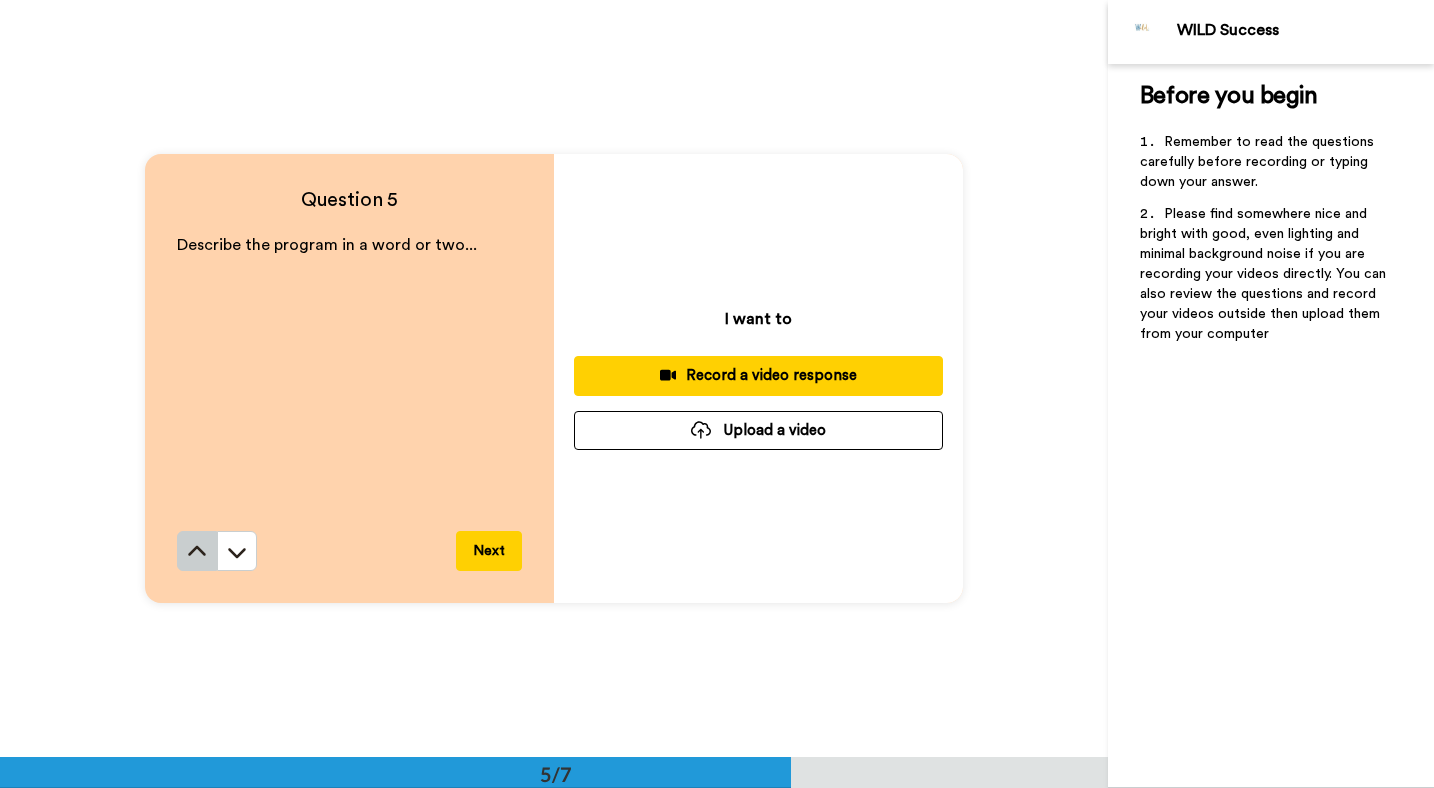 click 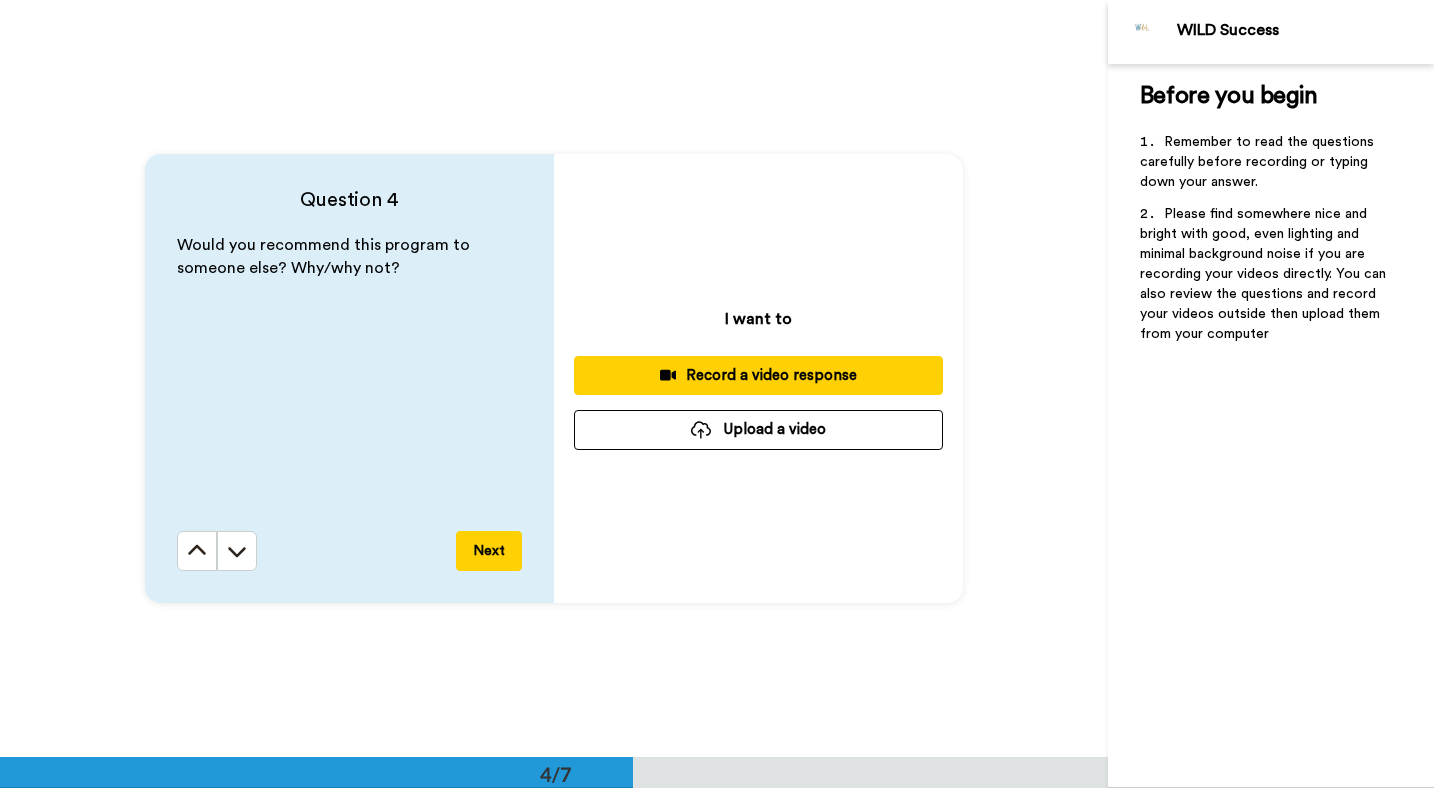 click 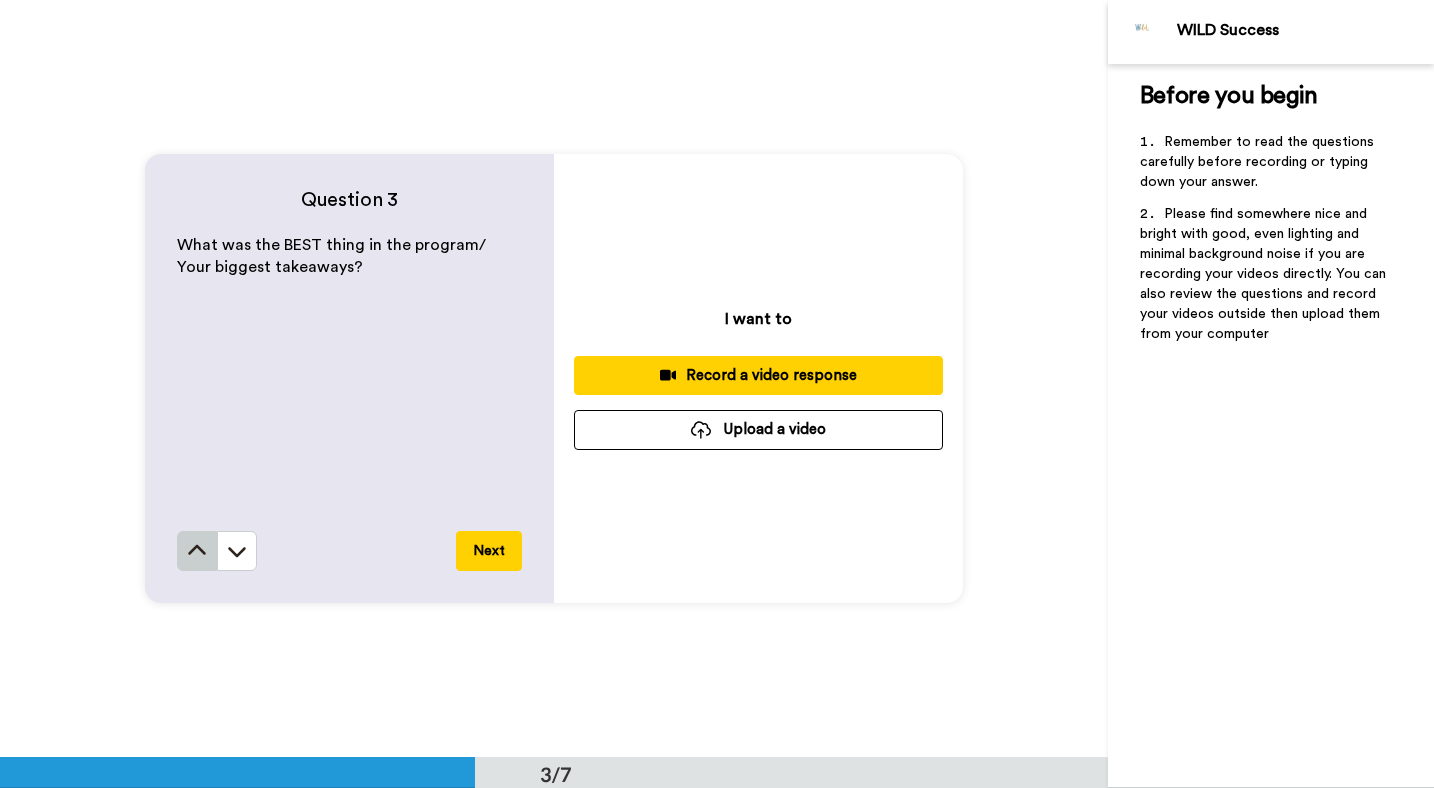 click 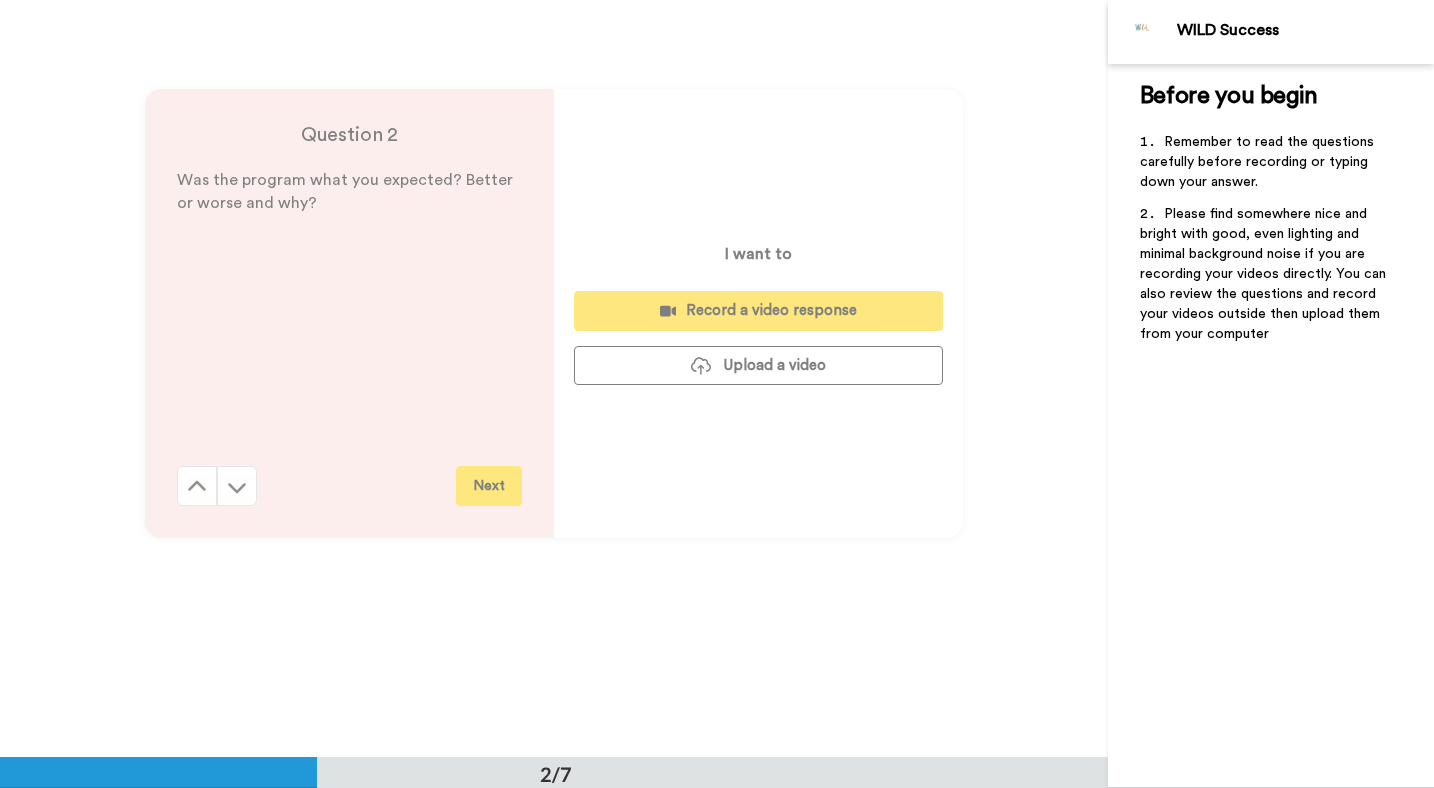 scroll, scrollTop: 758, scrollLeft: 0, axis: vertical 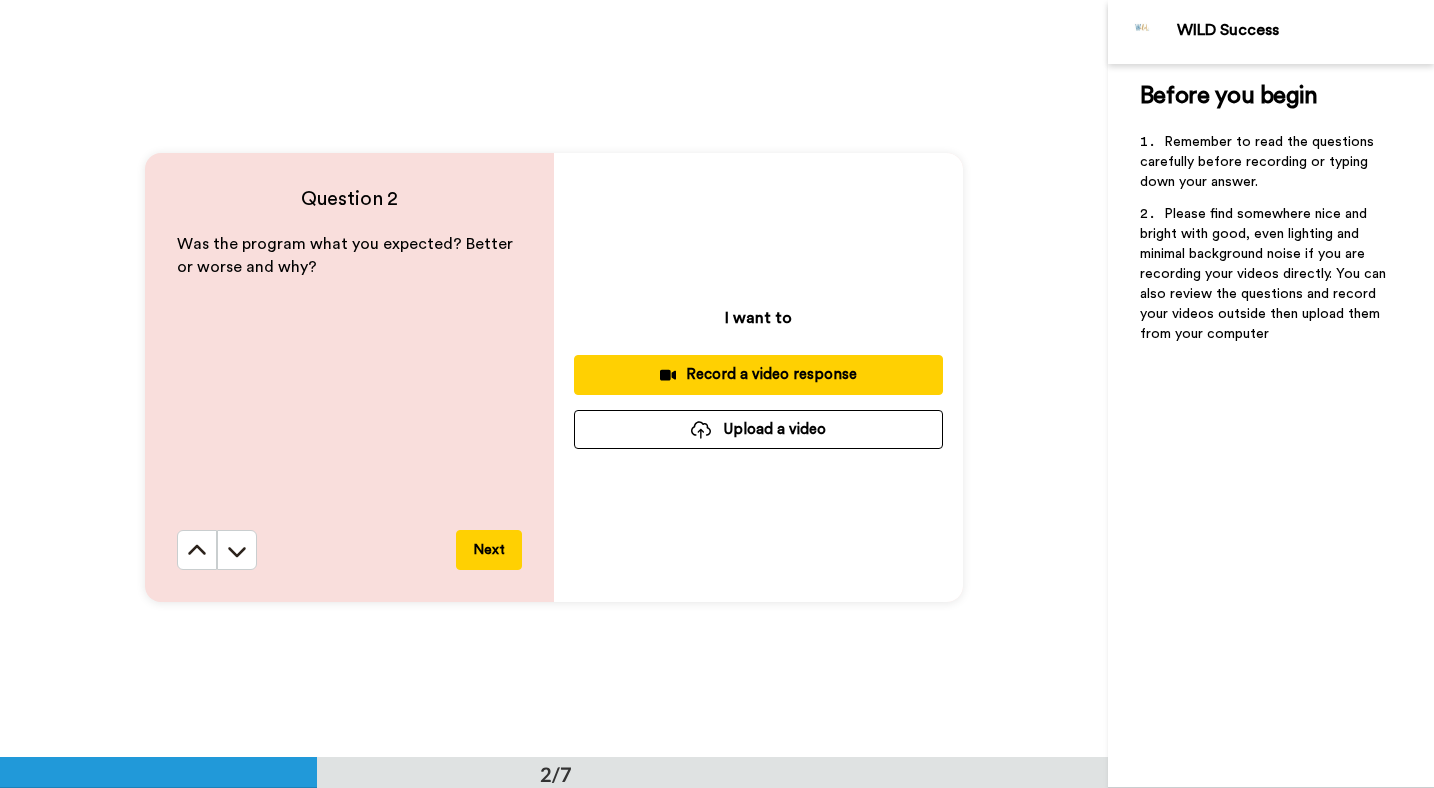 click on "Record a video response" at bounding box center (758, 374) 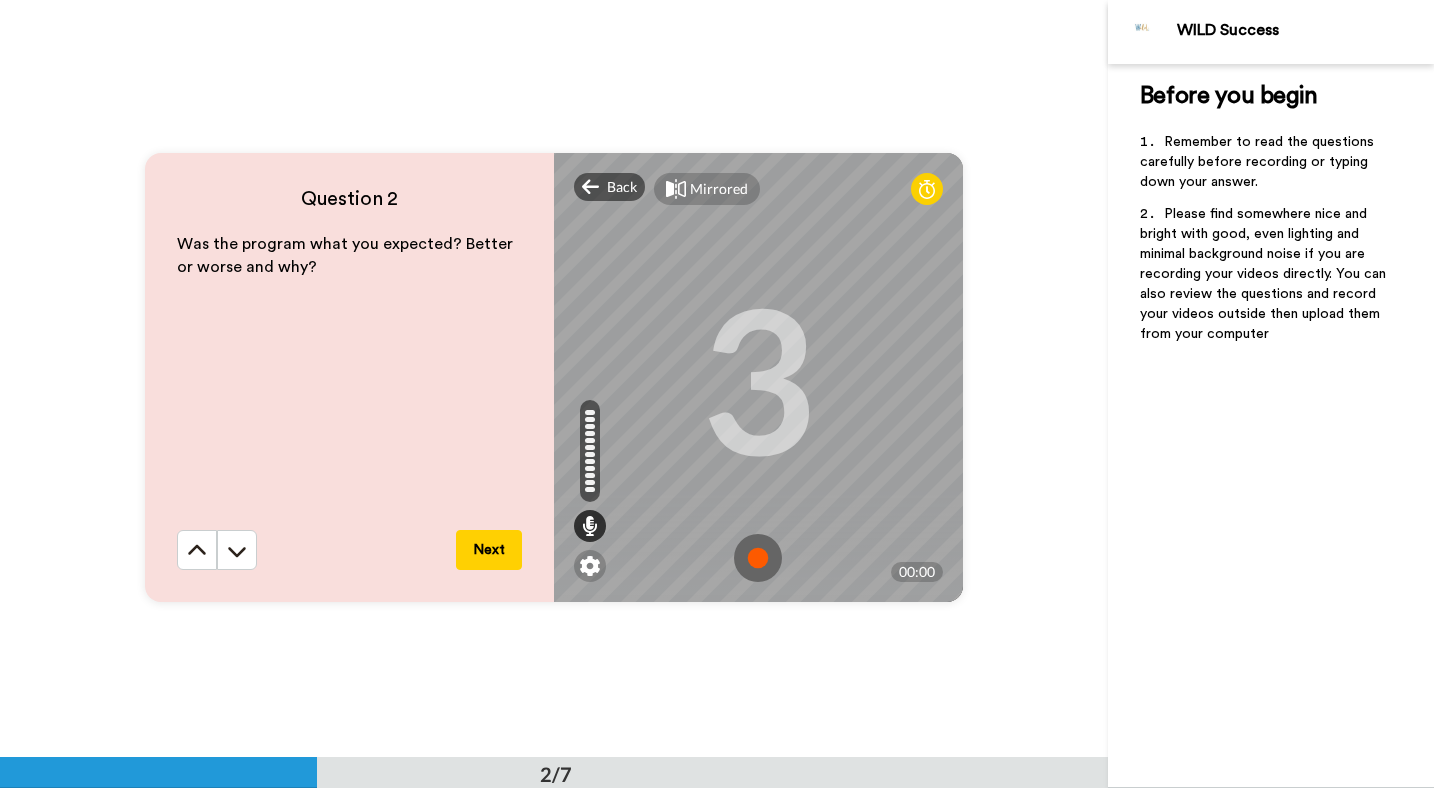 click at bounding box center (758, 558) 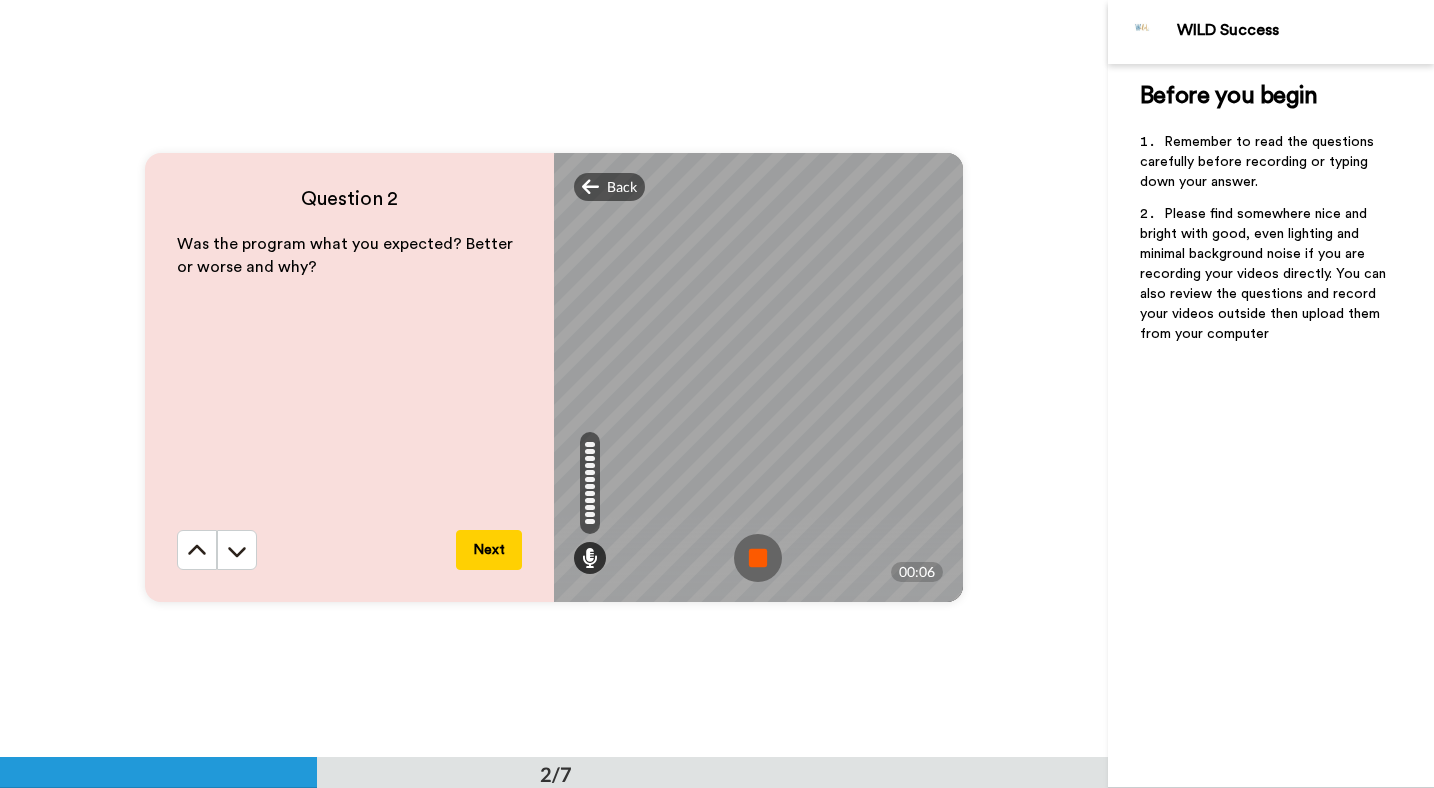 click at bounding box center [758, 558] 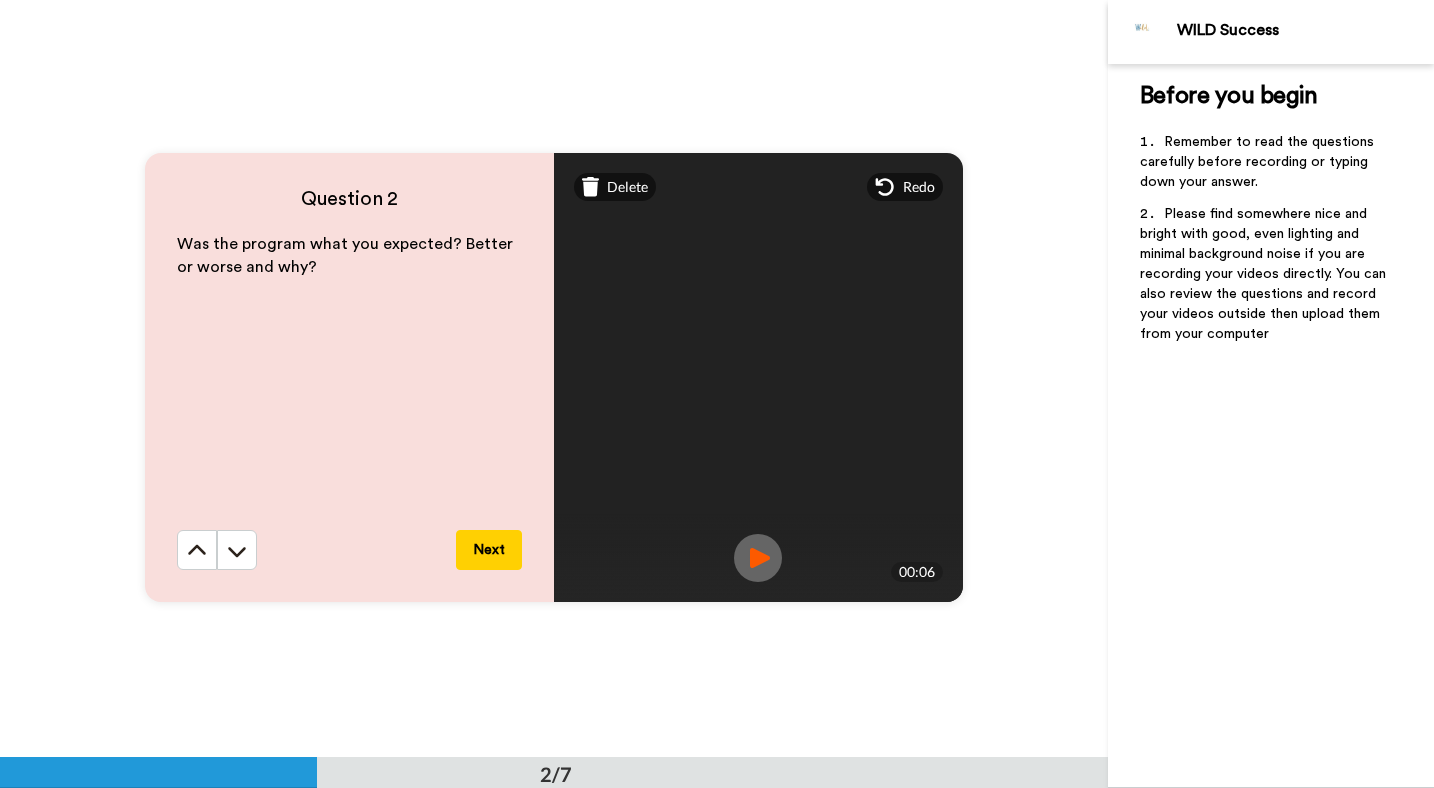 click 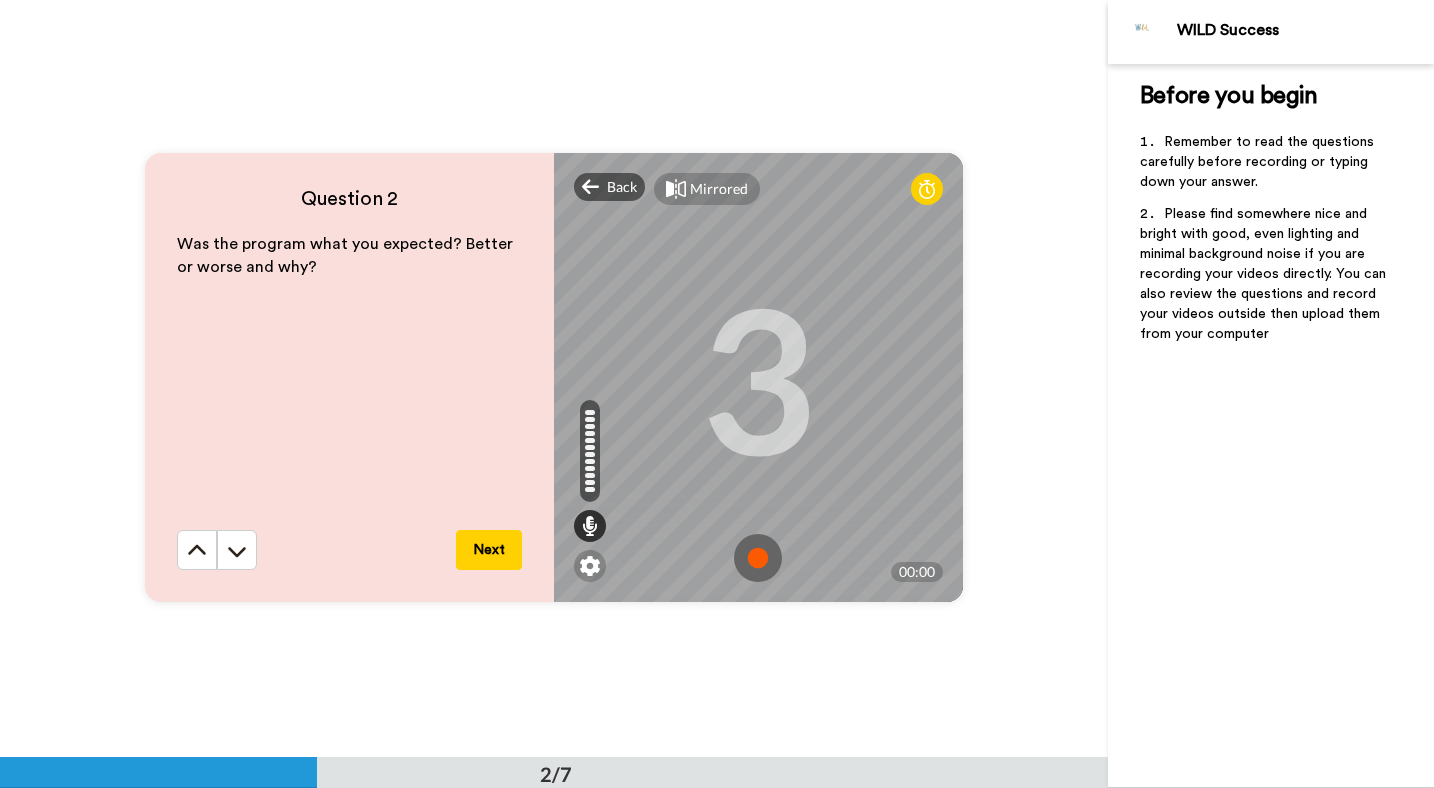 click at bounding box center (758, 558) 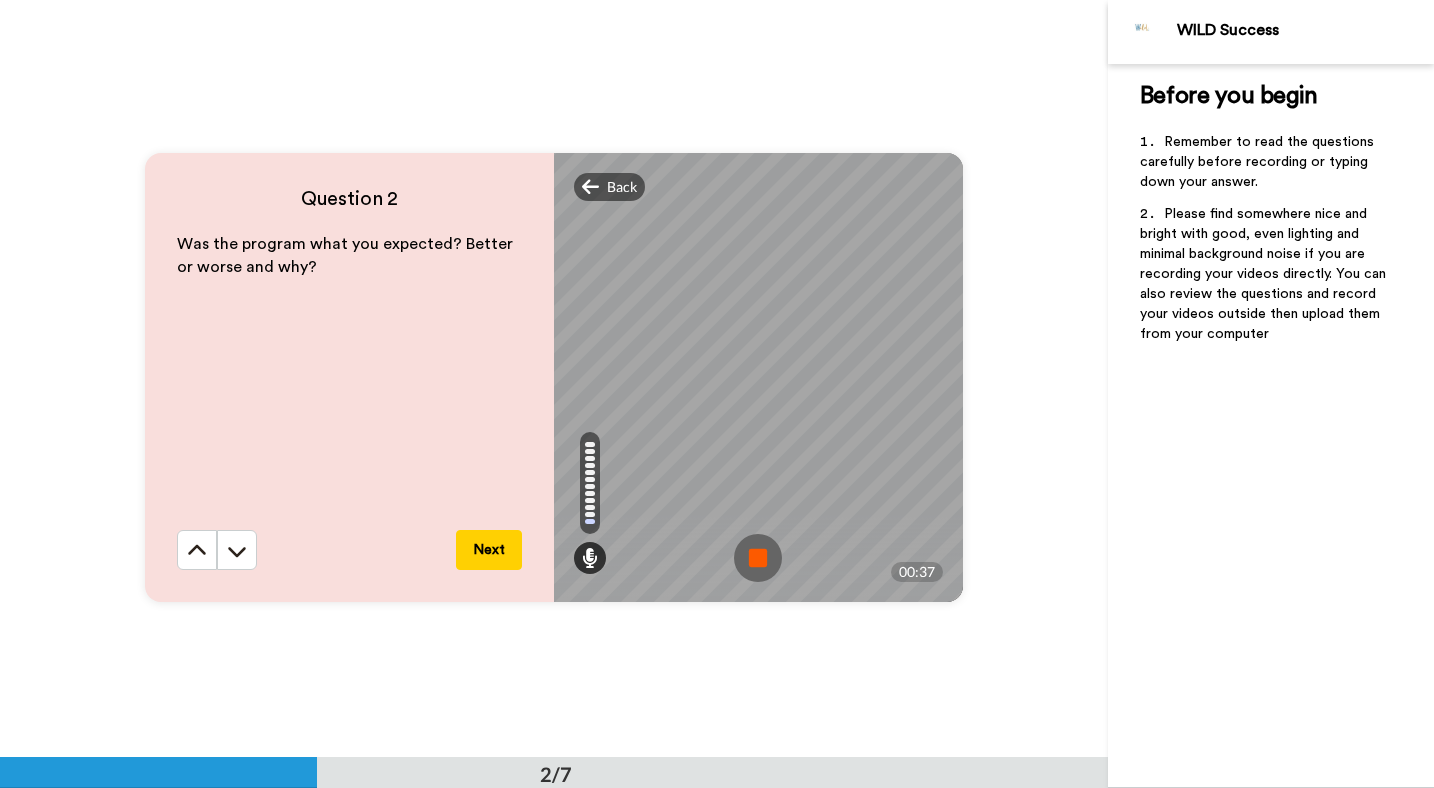 click at bounding box center [758, 558] 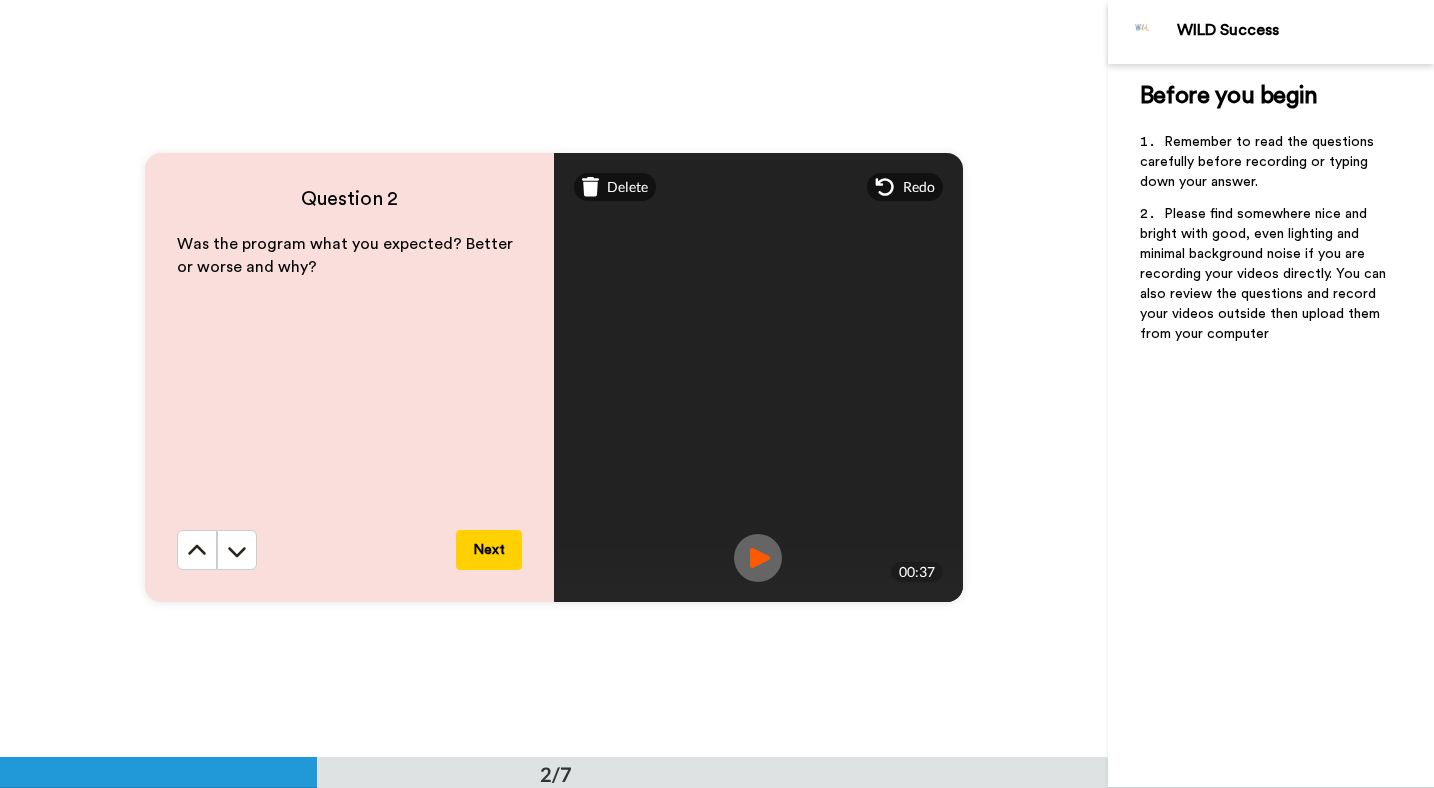 click on "Next" at bounding box center [489, 550] 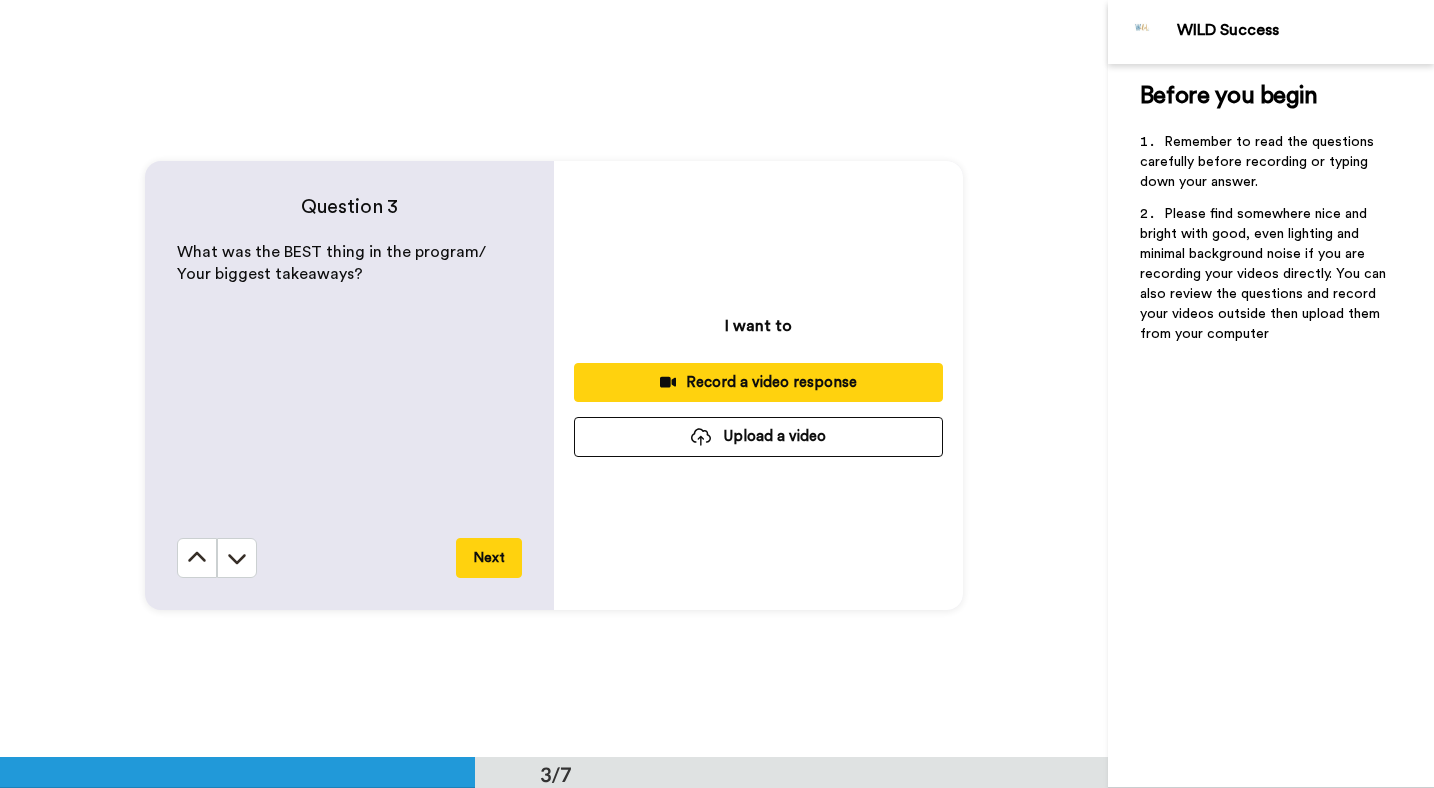 scroll, scrollTop: 1515, scrollLeft: 0, axis: vertical 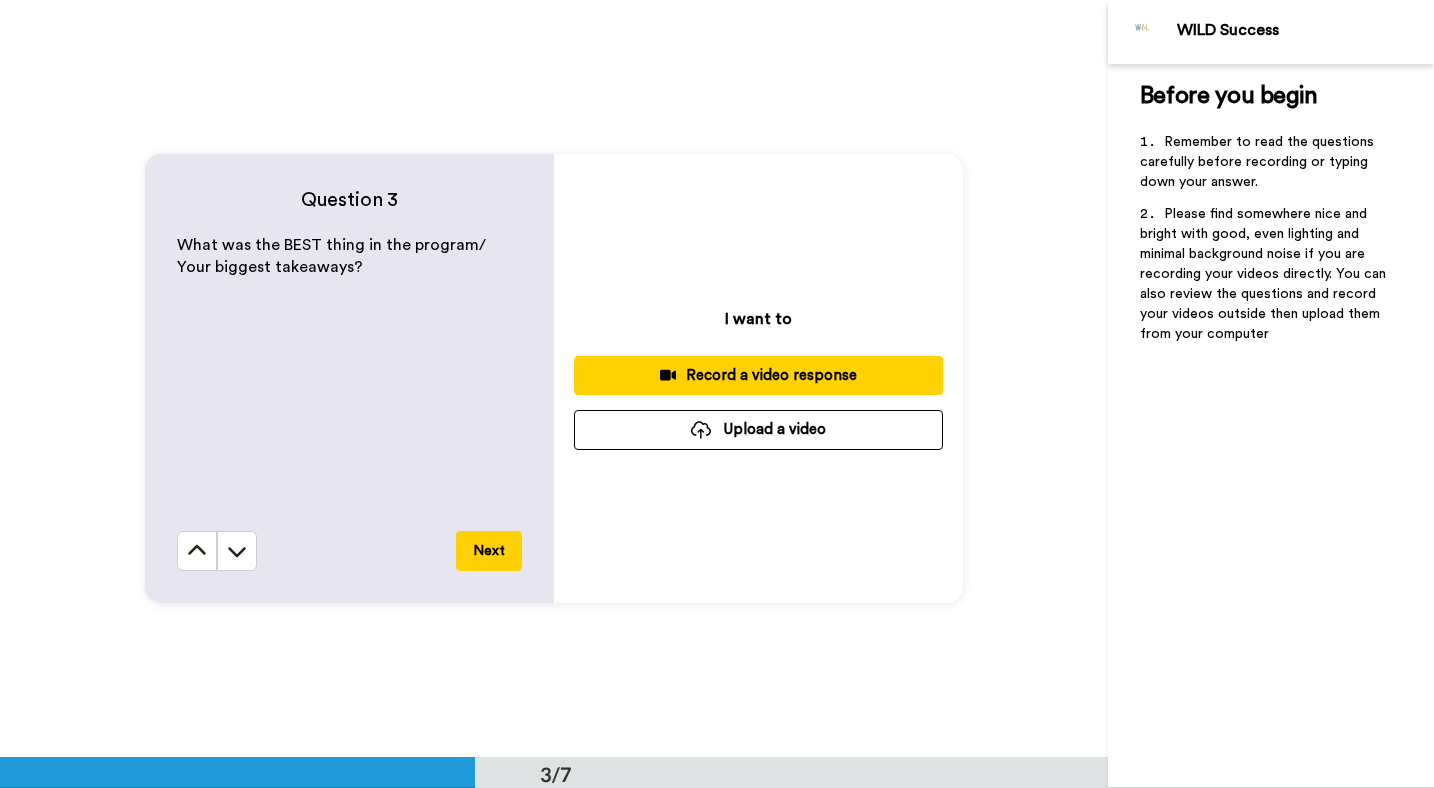 click on "I want to Record a video response Upload a video" at bounding box center [758, 378] 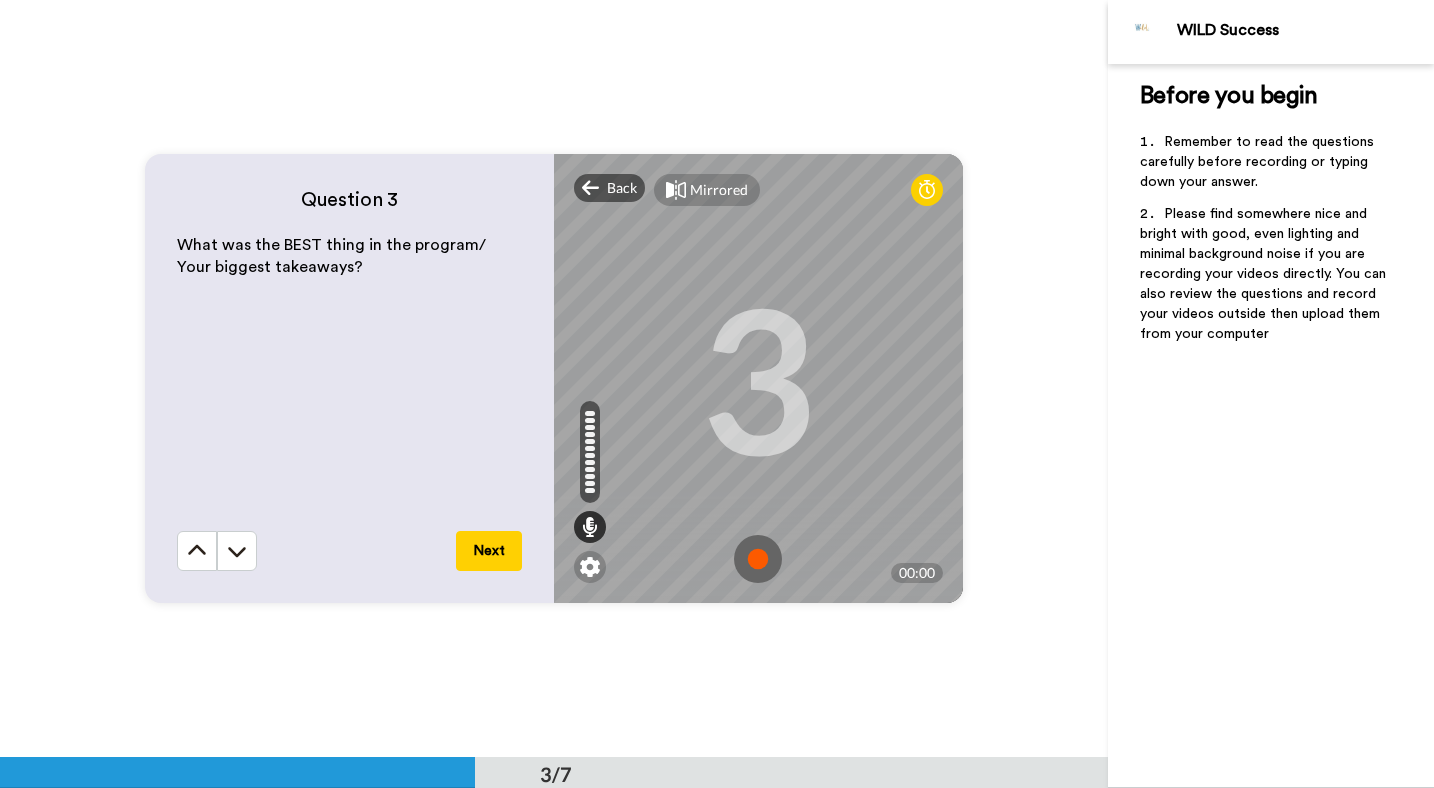 click at bounding box center (758, 559) 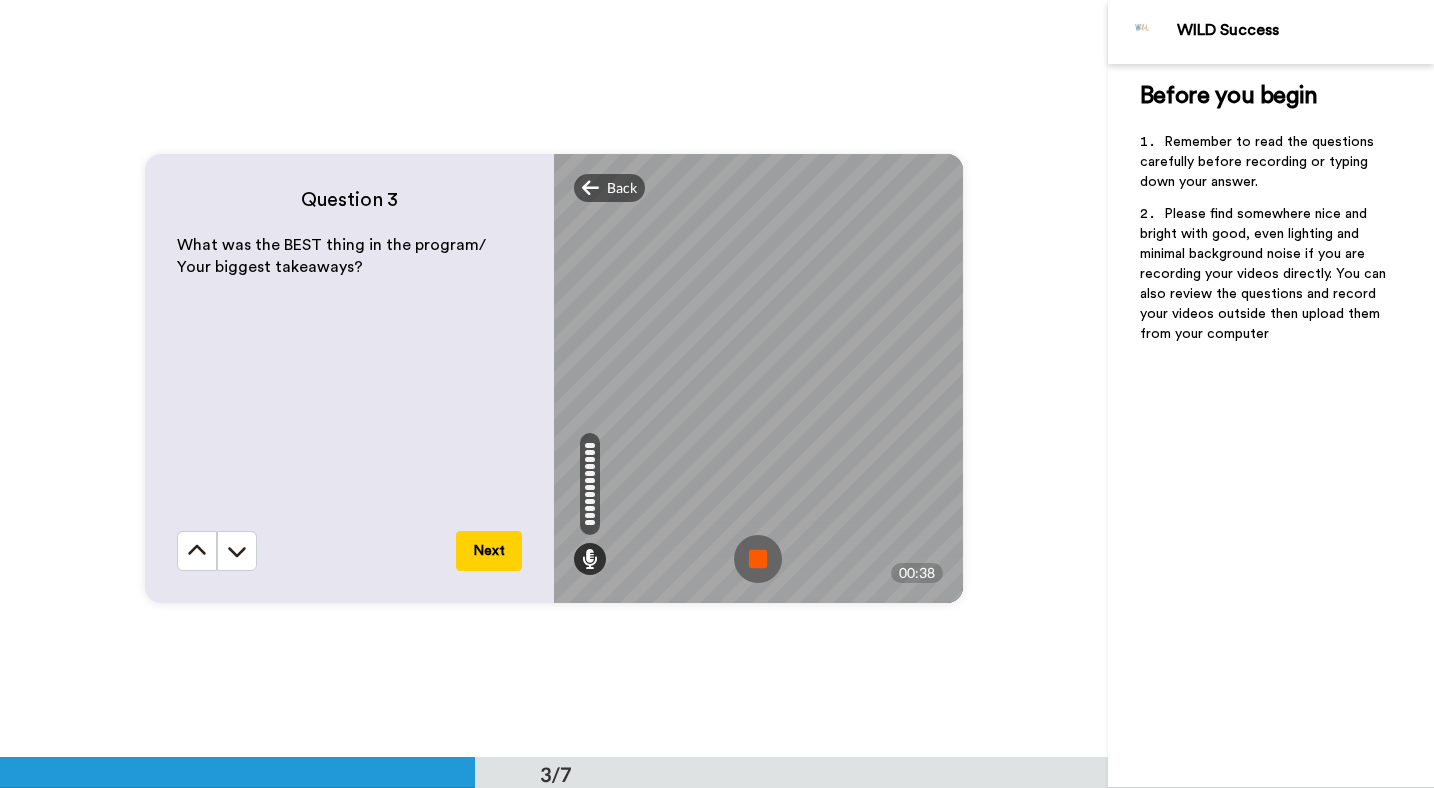 click at bounding box center [758, 559] 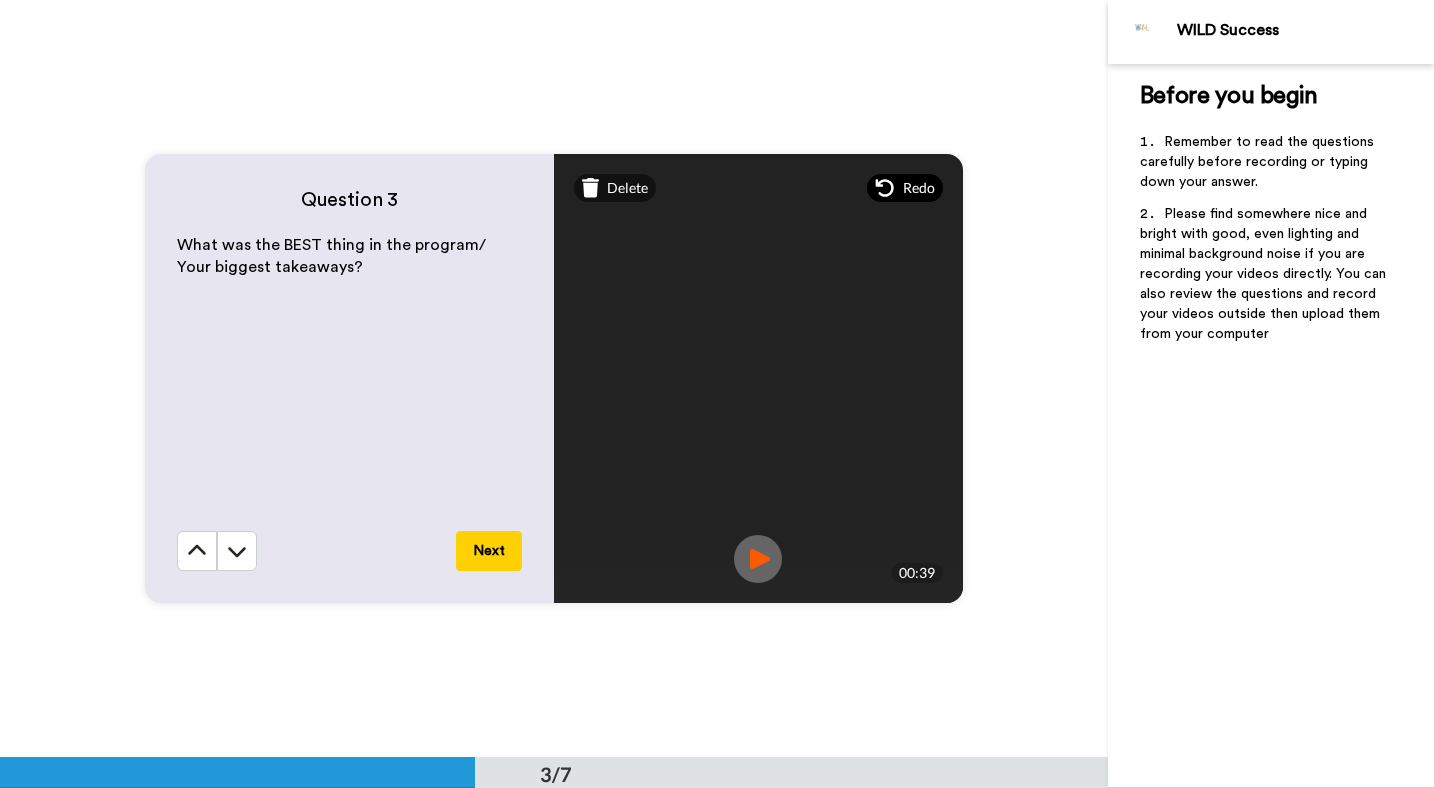 click on "Redo" at bounding box center [905, 188] 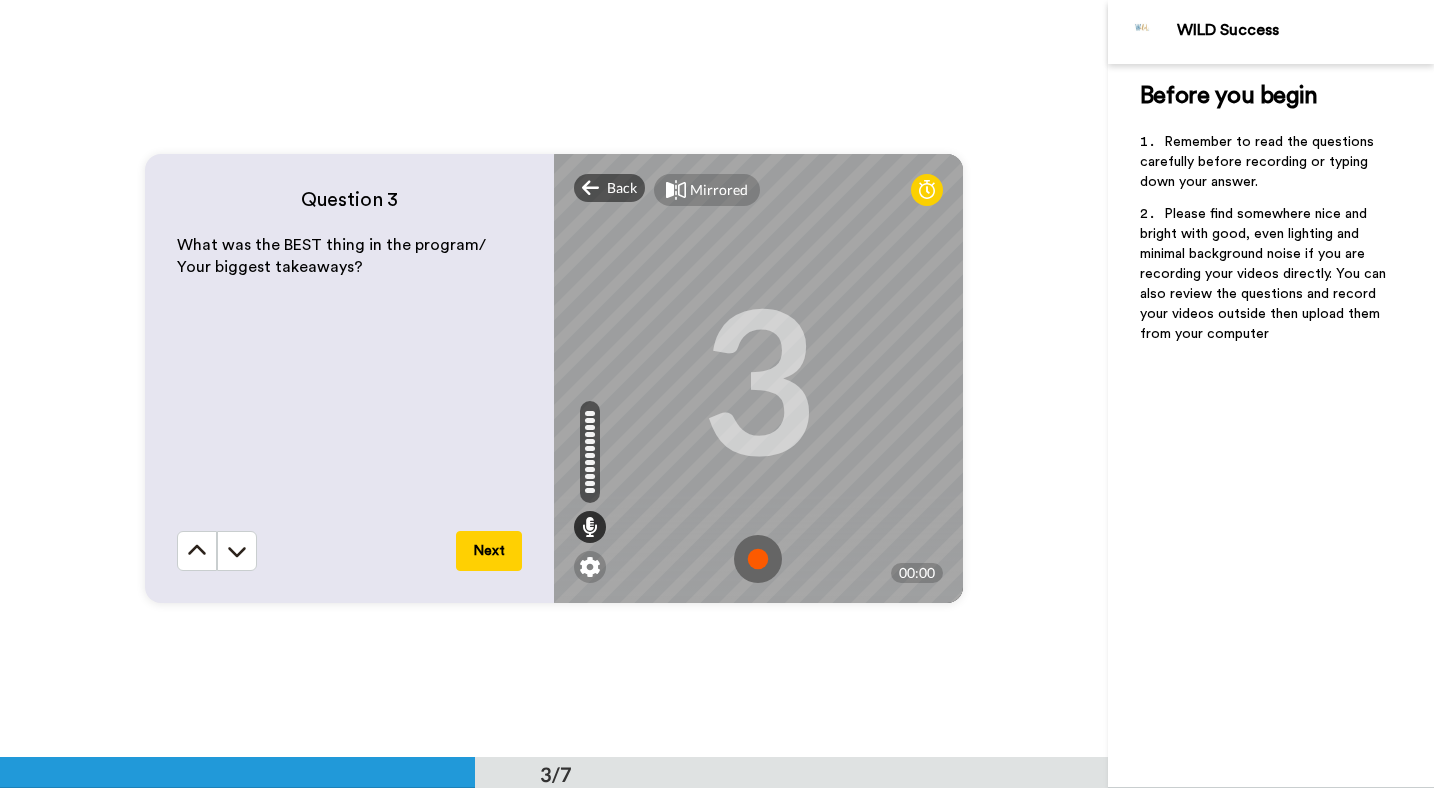 click at bounding box center [758, 559] 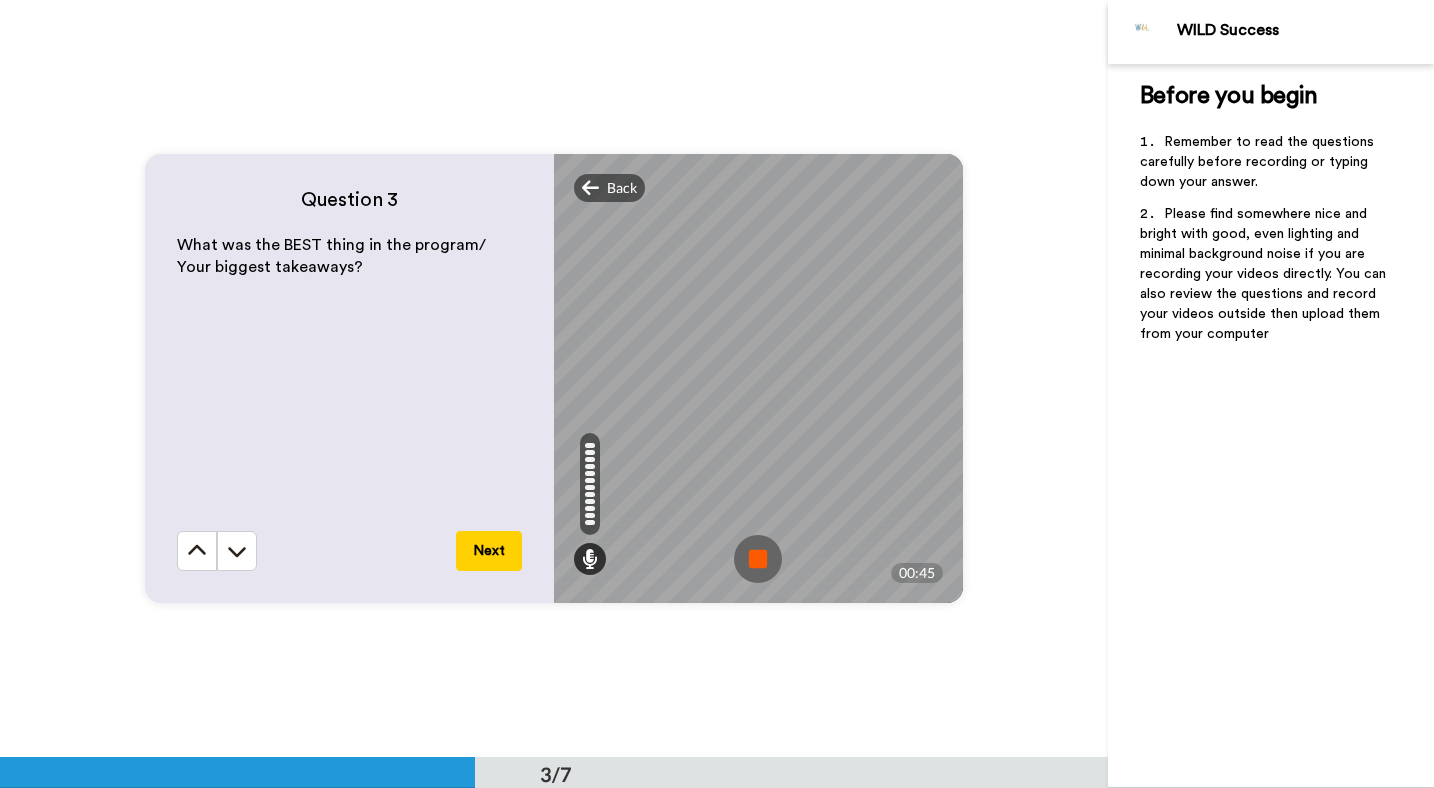 click at bounding box center [758, 559] 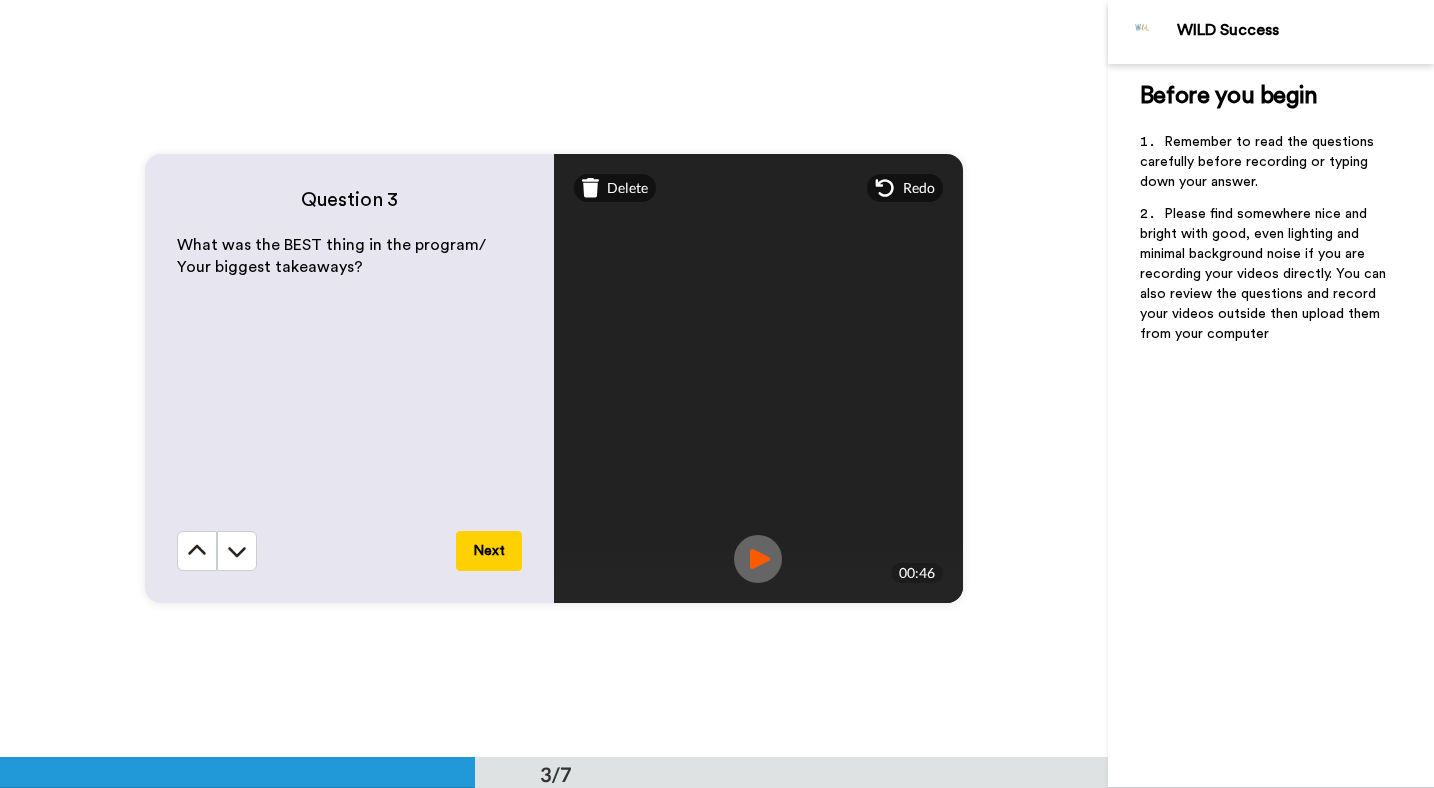 click at bounding box center [758, 559] 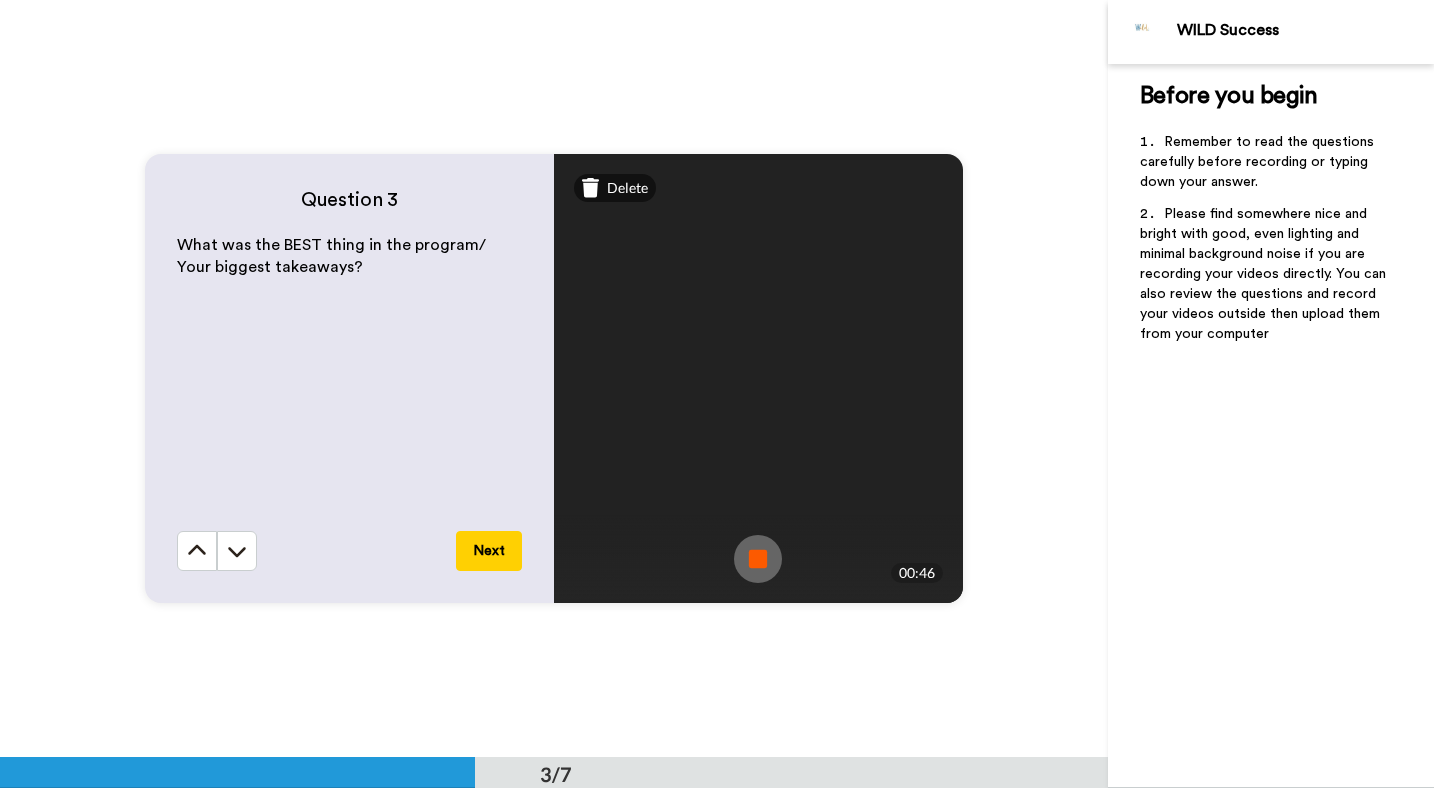 click at bounding box center [758, 559] 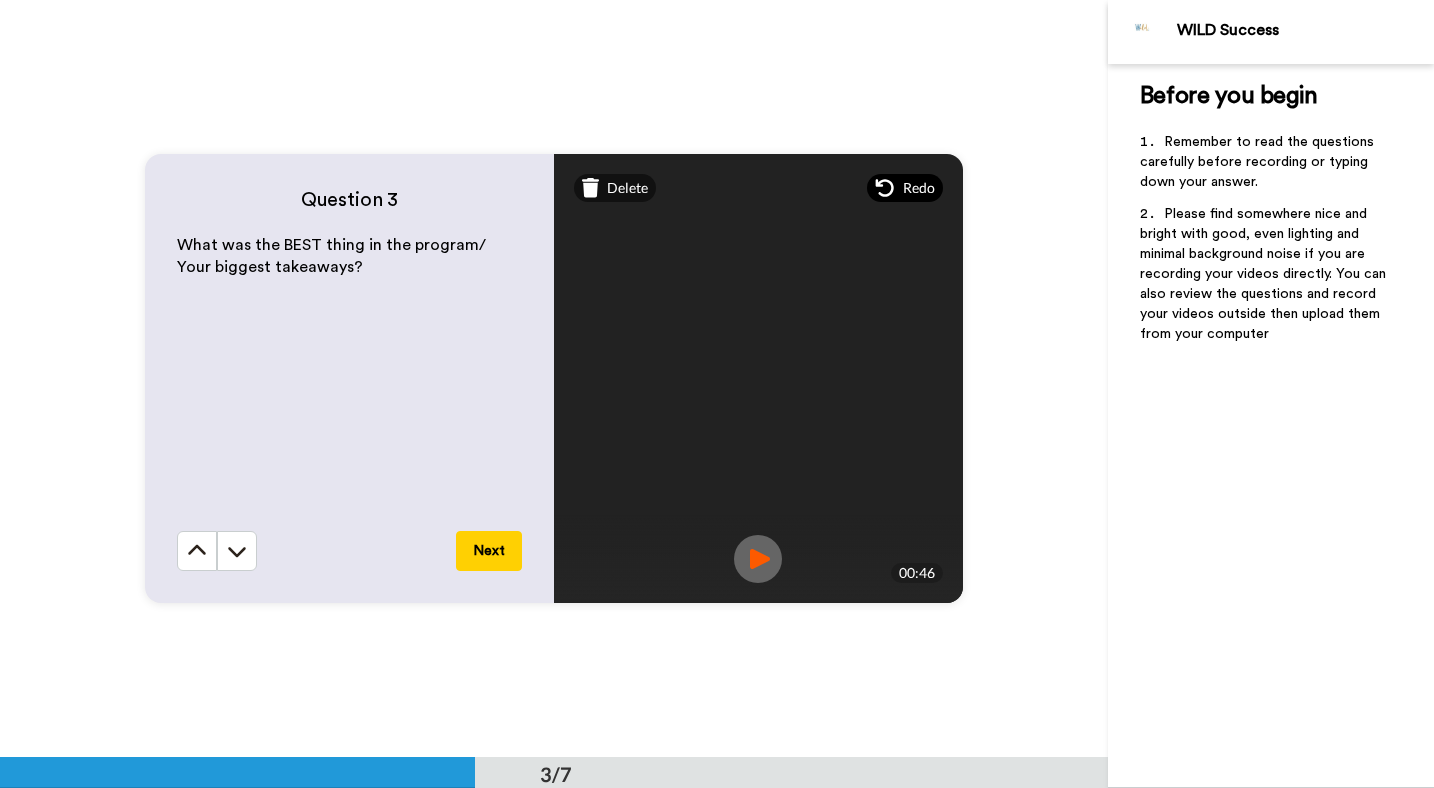 click 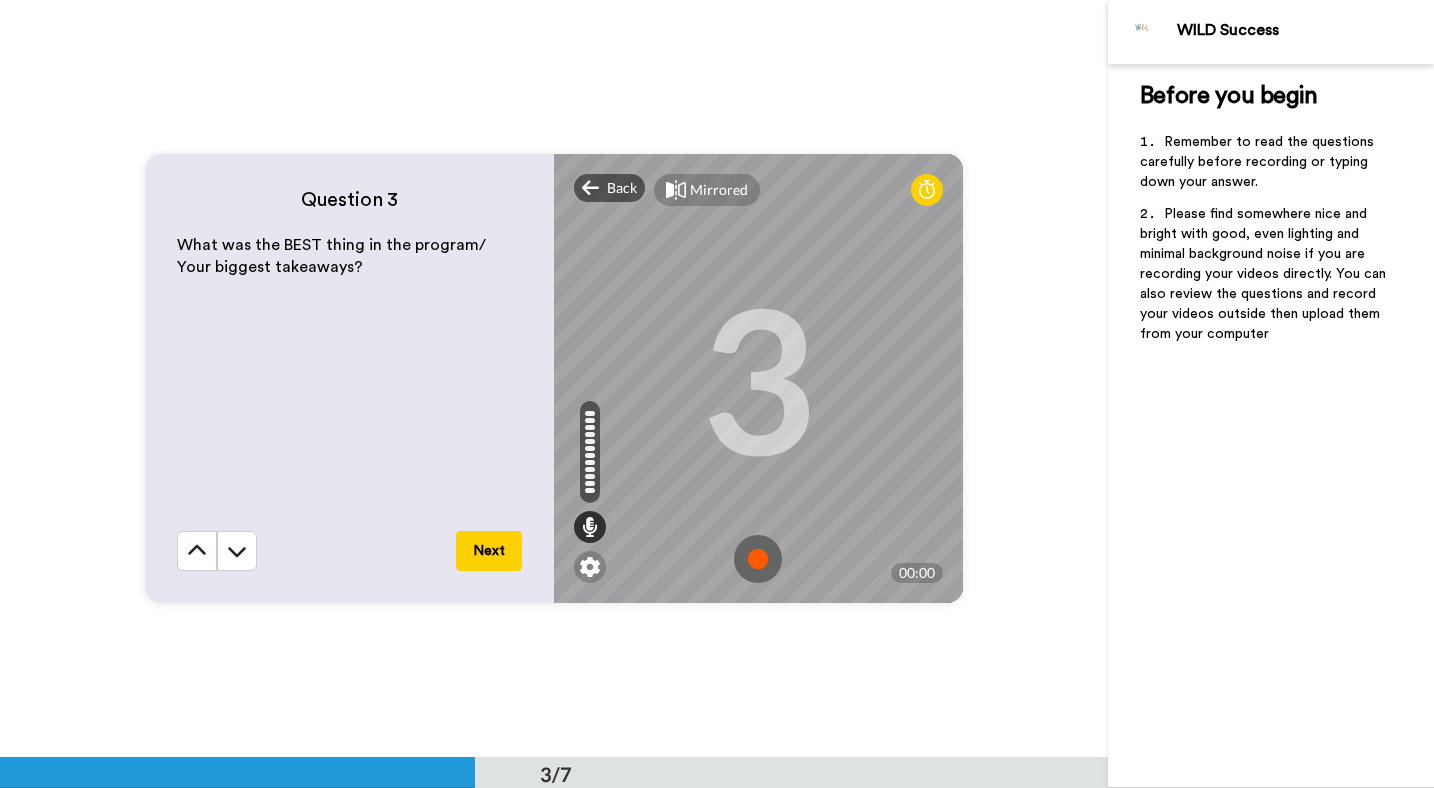 click at bounding box center [758, 559] 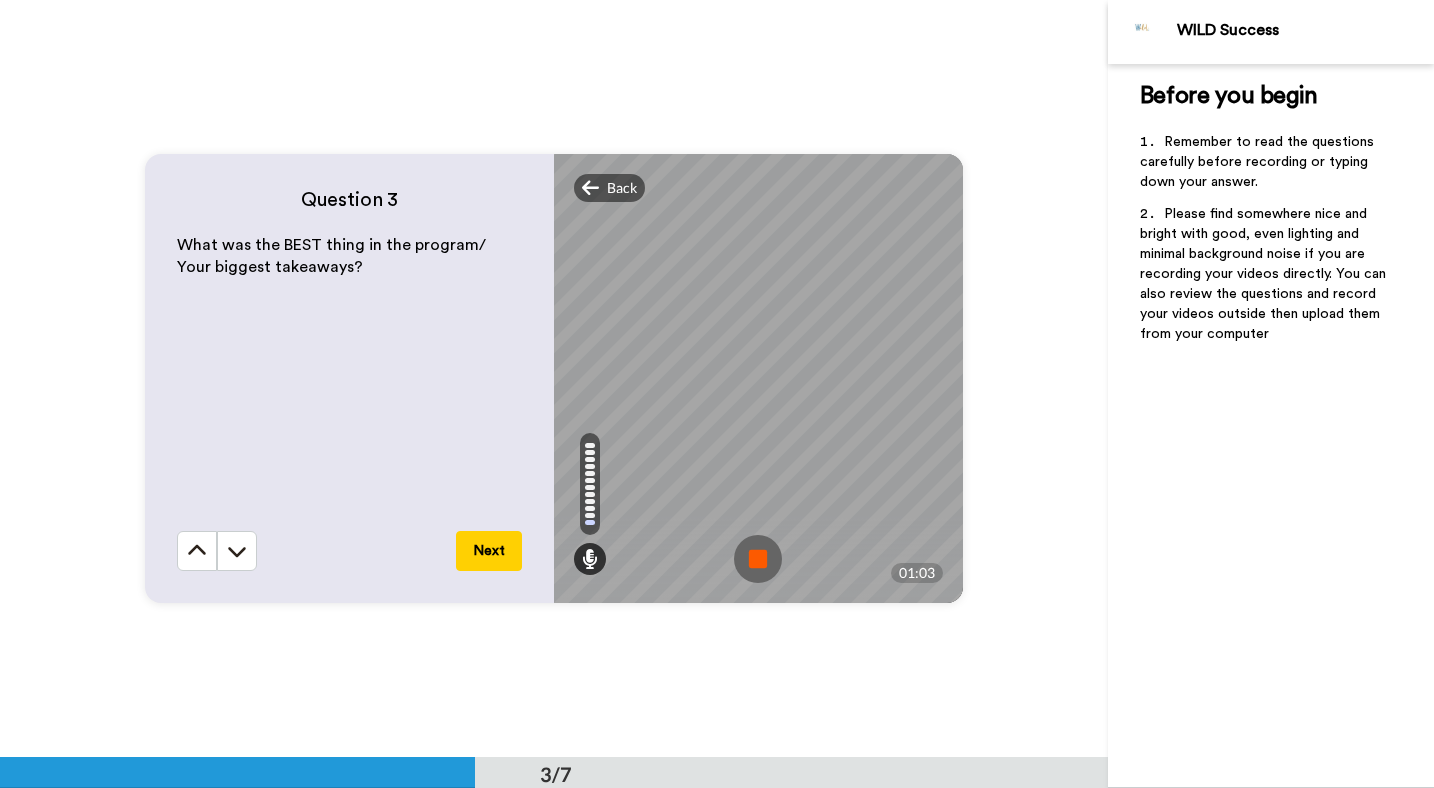 click at bounding box center [758, 559] 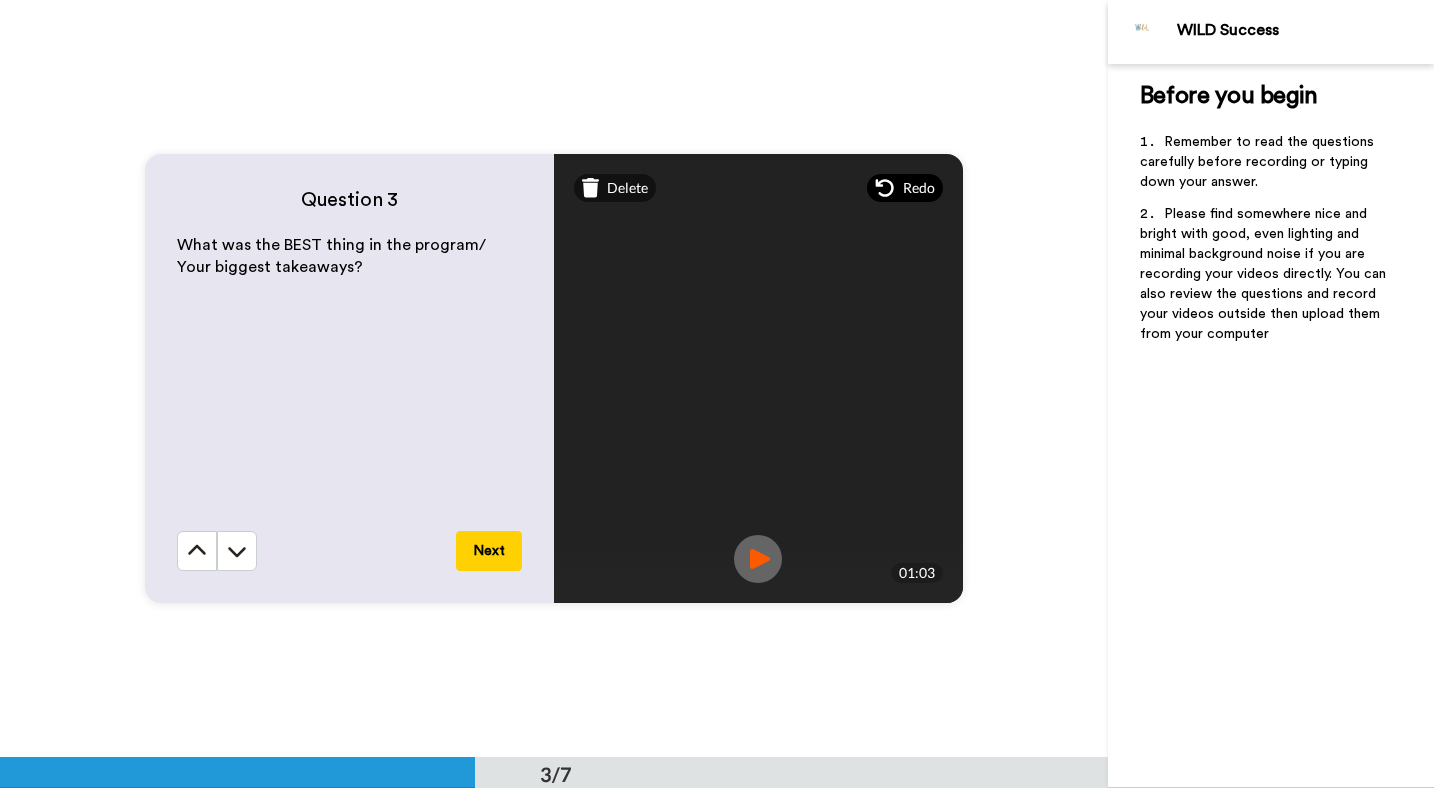 click on "Redo" at bounding box center (905, 188) 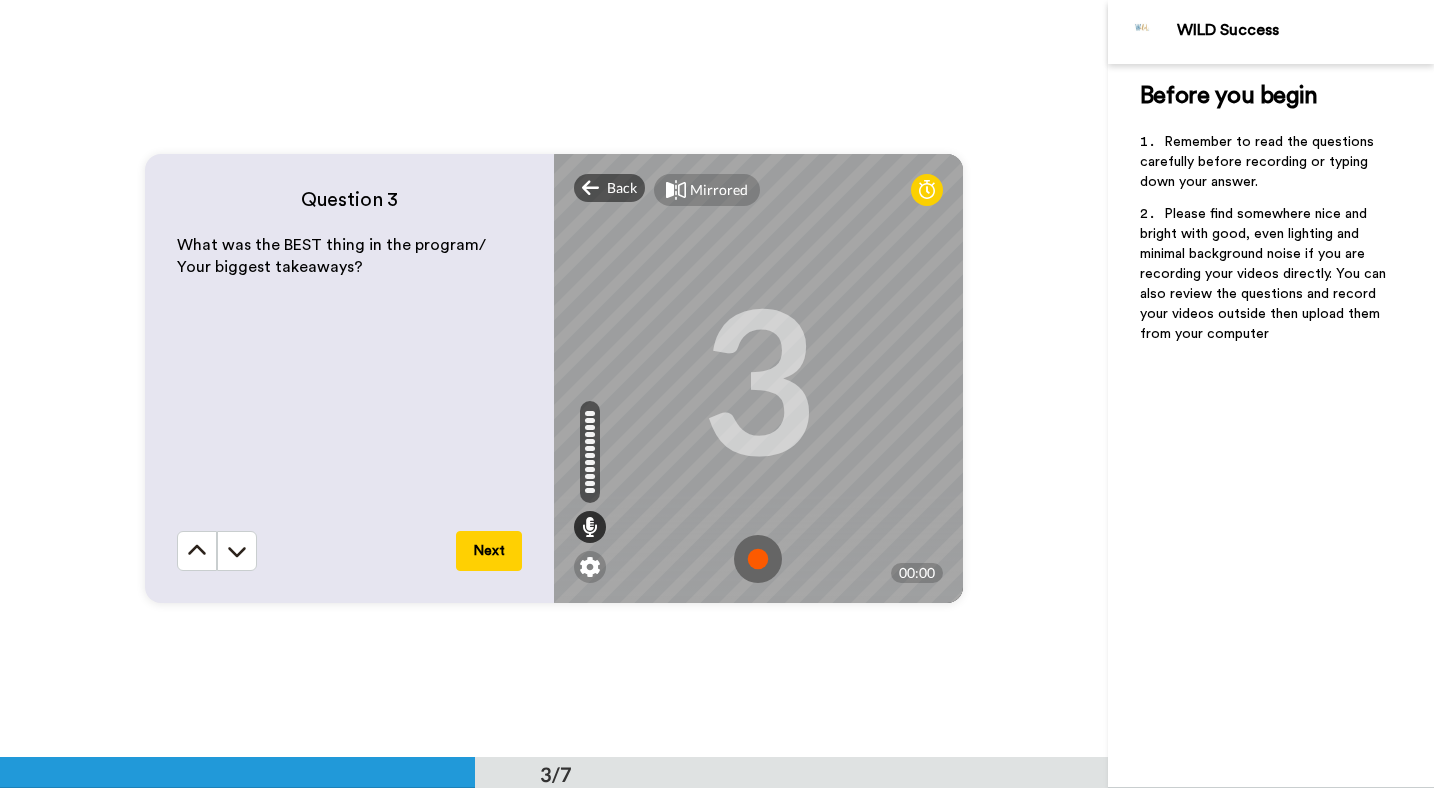 click at bounding box center [758, 559] 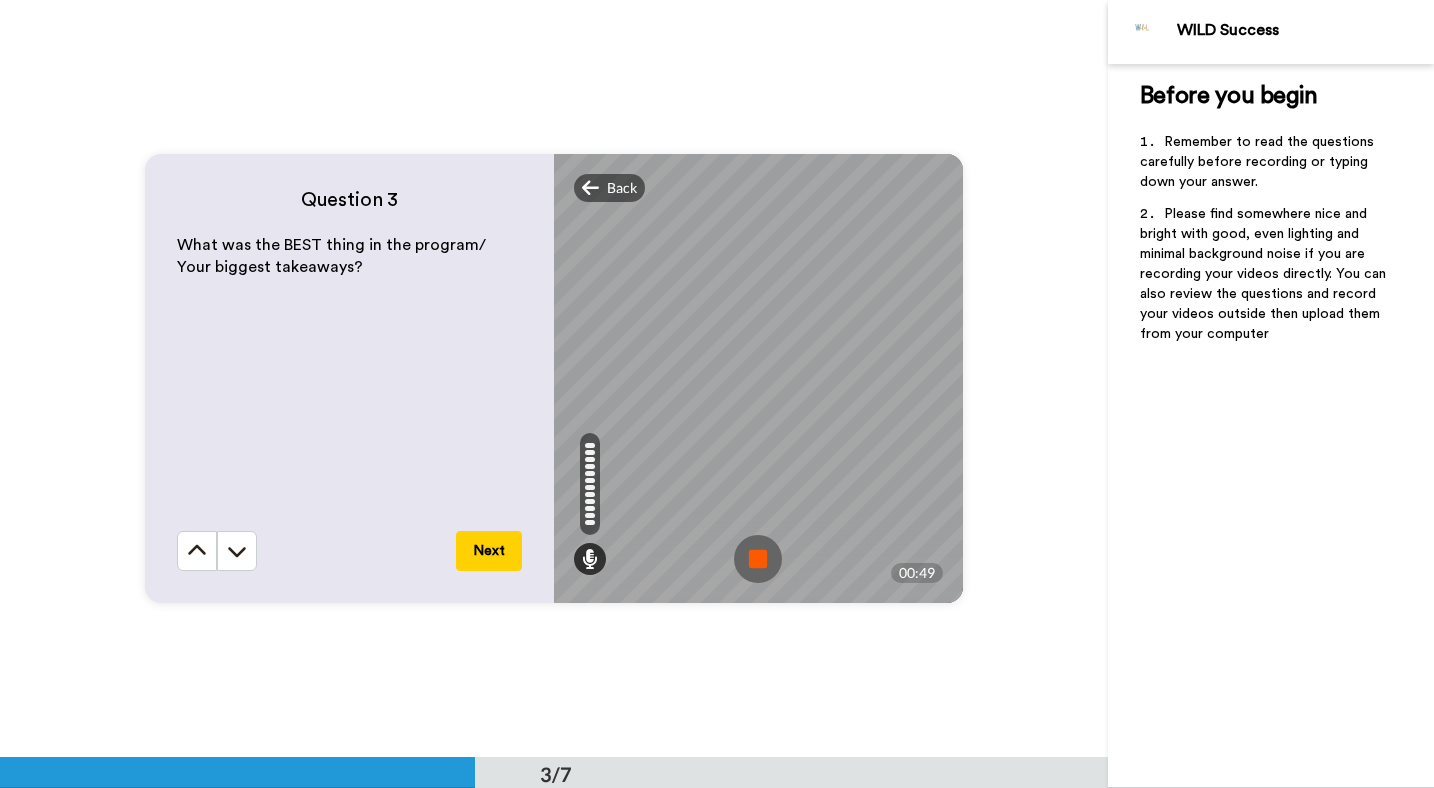 click at bounding box center (758, 559) 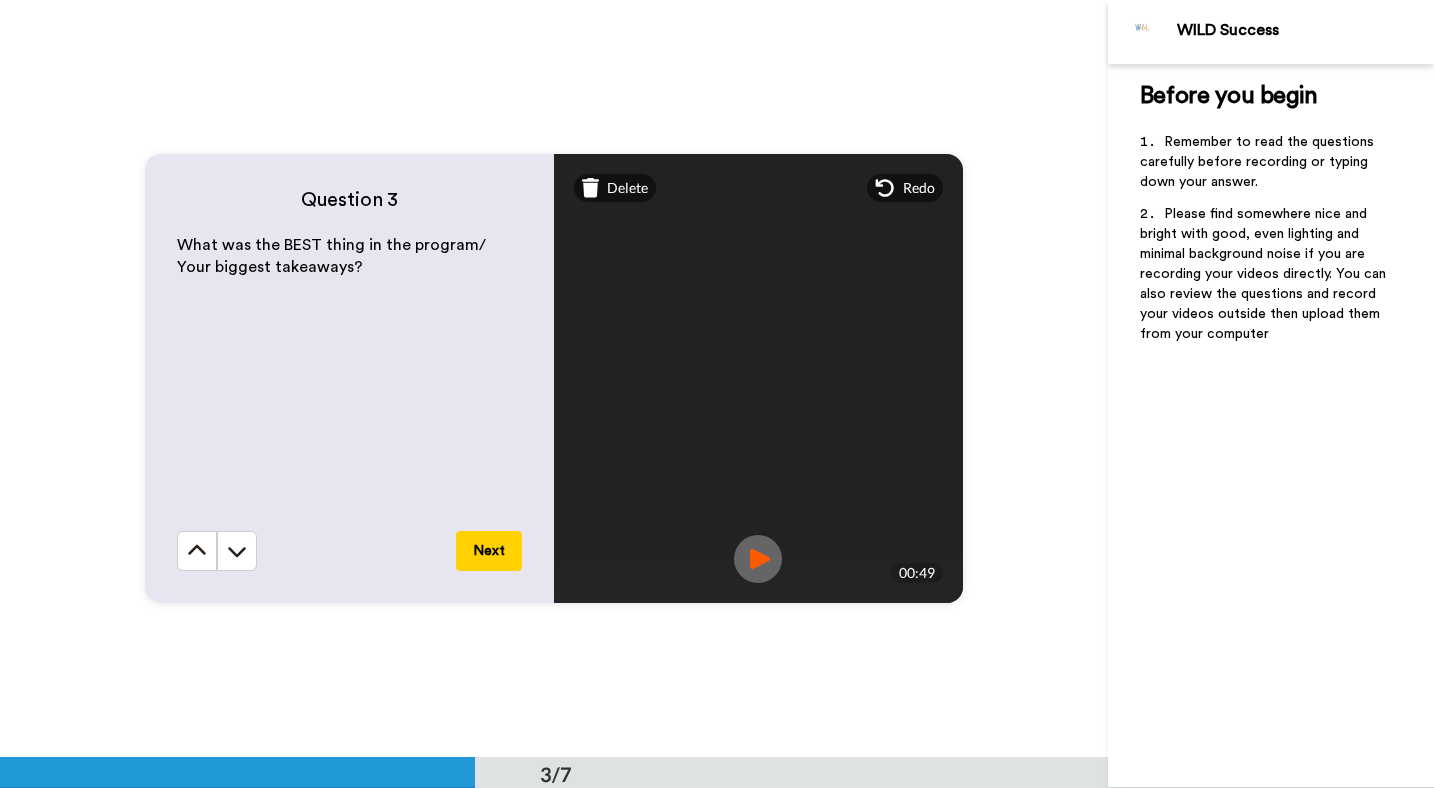 click on "Next" at bounding box center (489, 551) 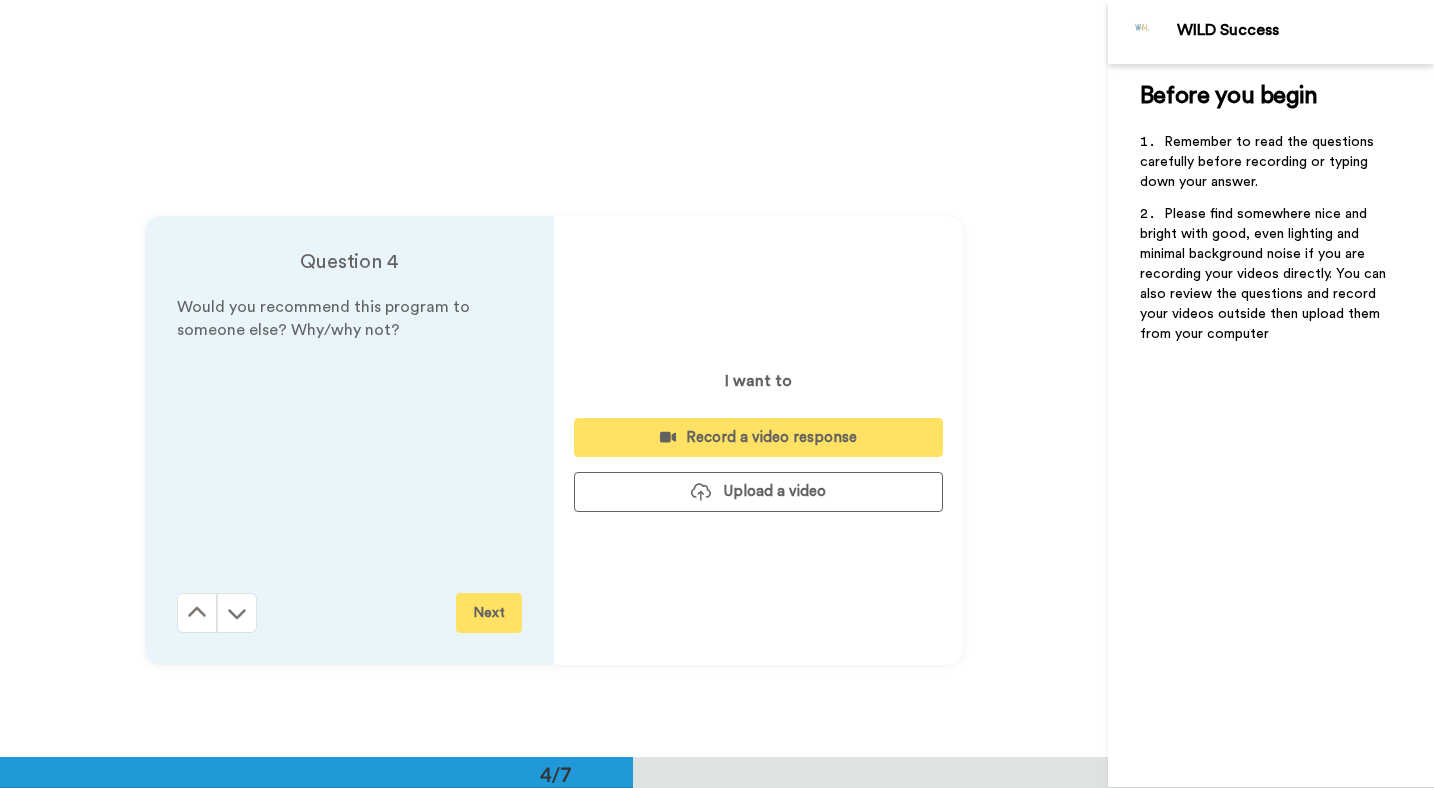 scroll, scrollTop: 2272, scrollLeft: 0, axis: vertical 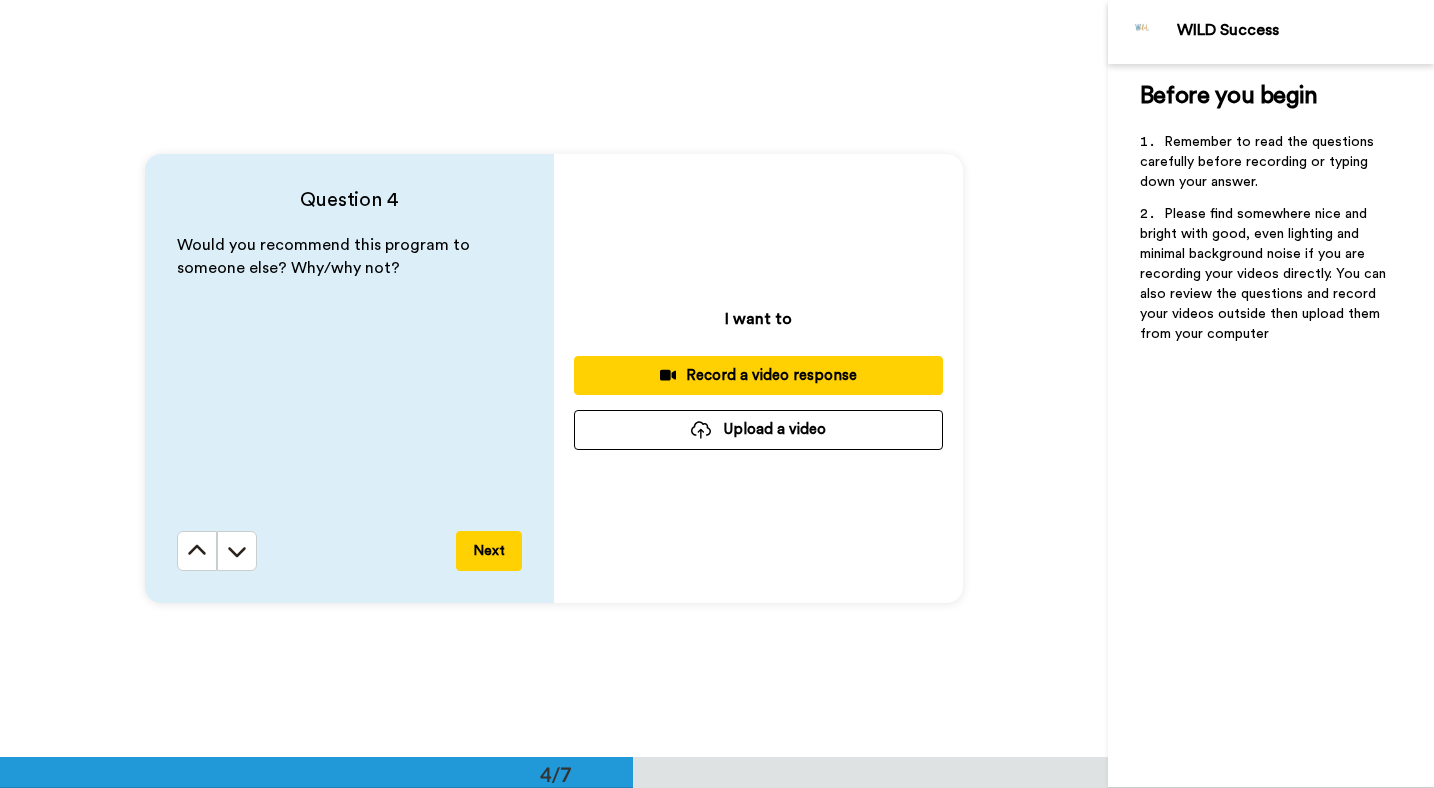 click on "Record a video response" at bounding box center (758, 375) 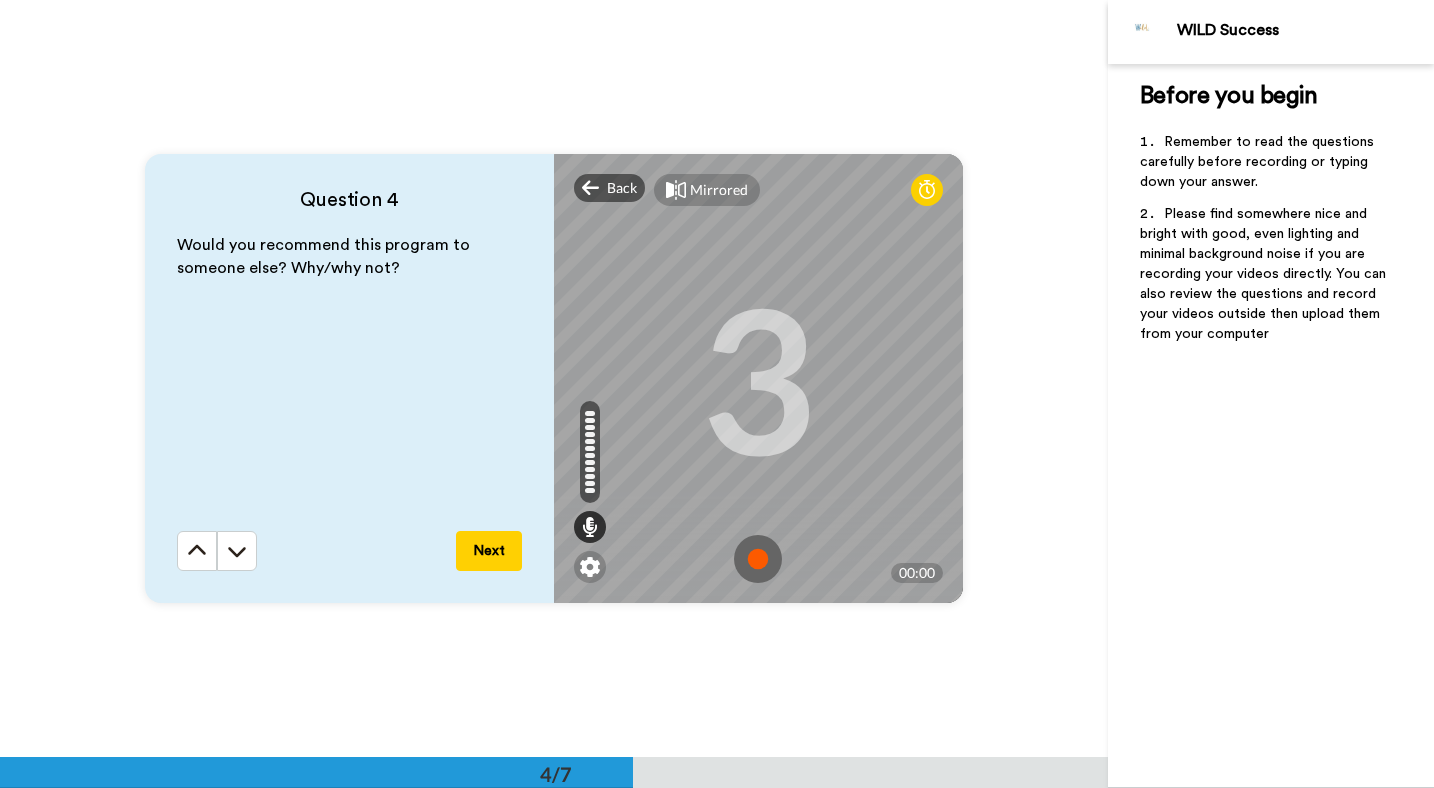 click at bounding box center (758, 559) 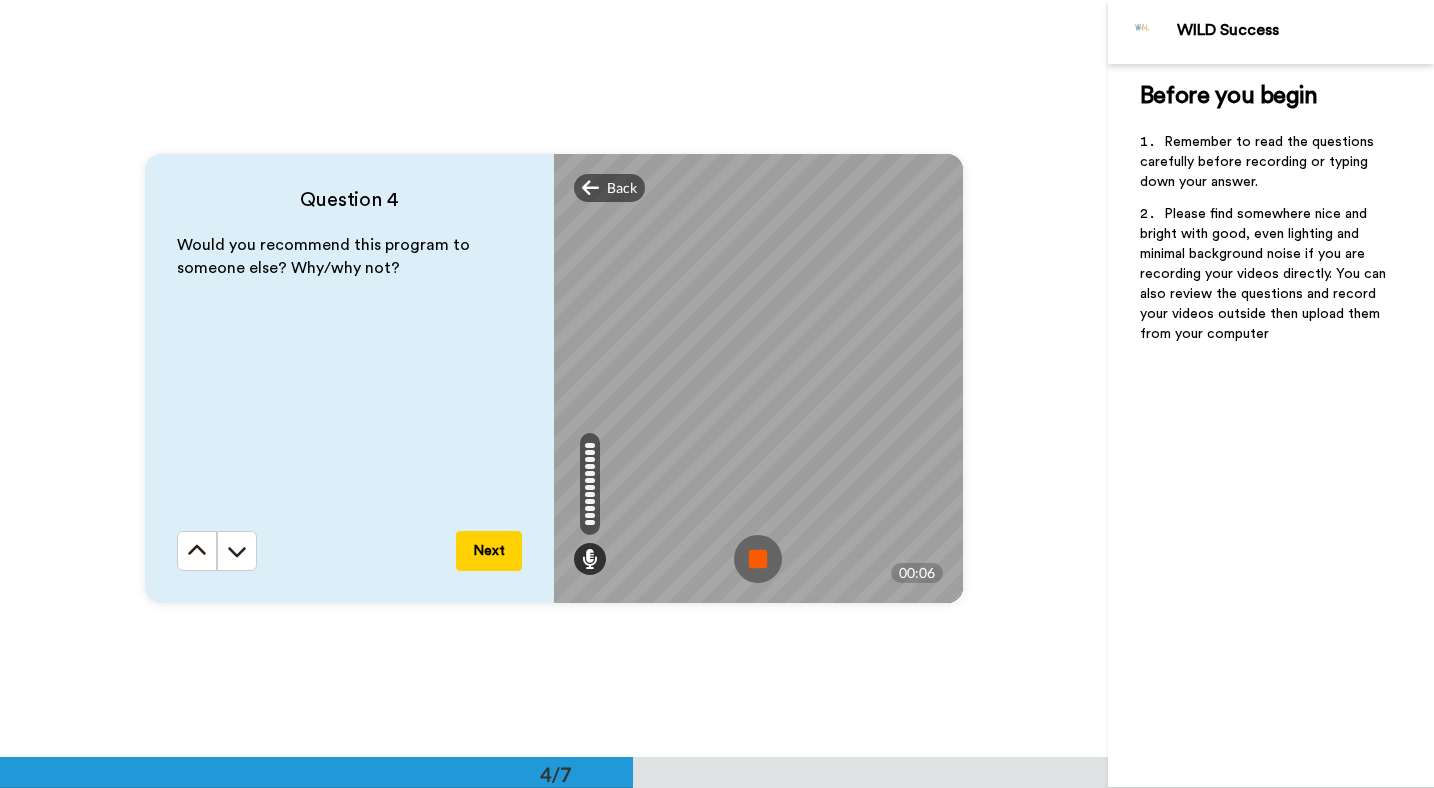 click at bounding box center [758, 559] 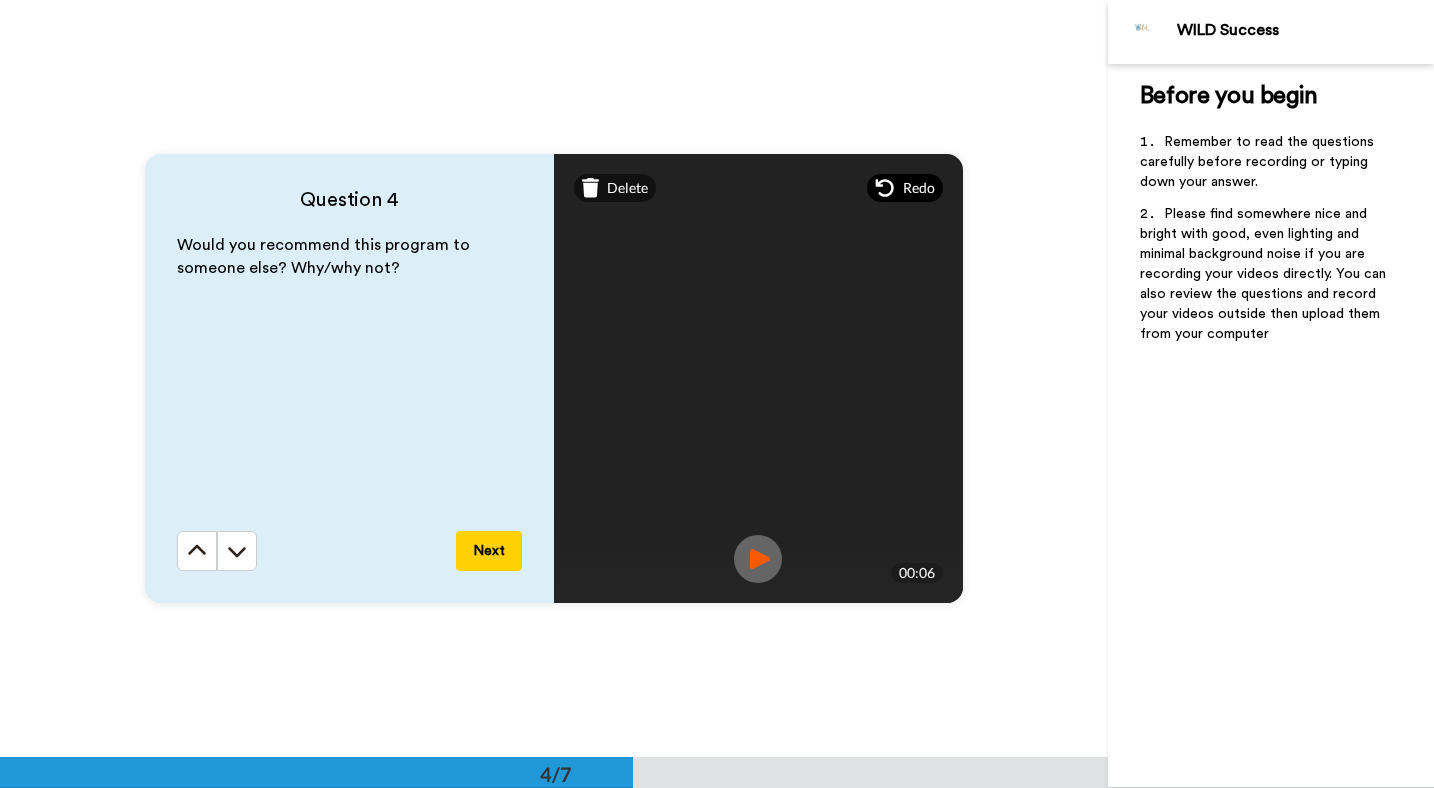 click on "Redo" at bounding box center [919, 188] 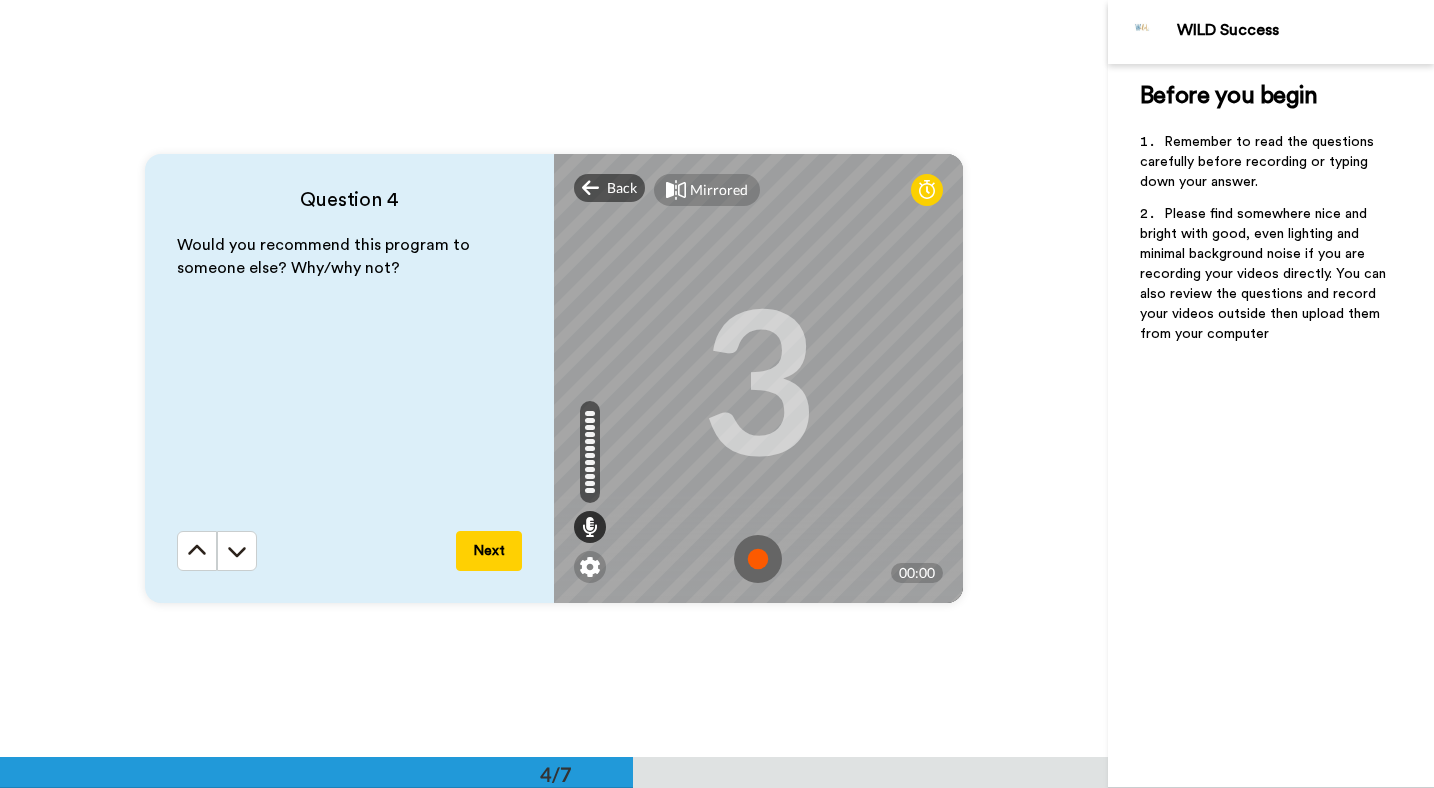 click at bounding box center [758, 559] 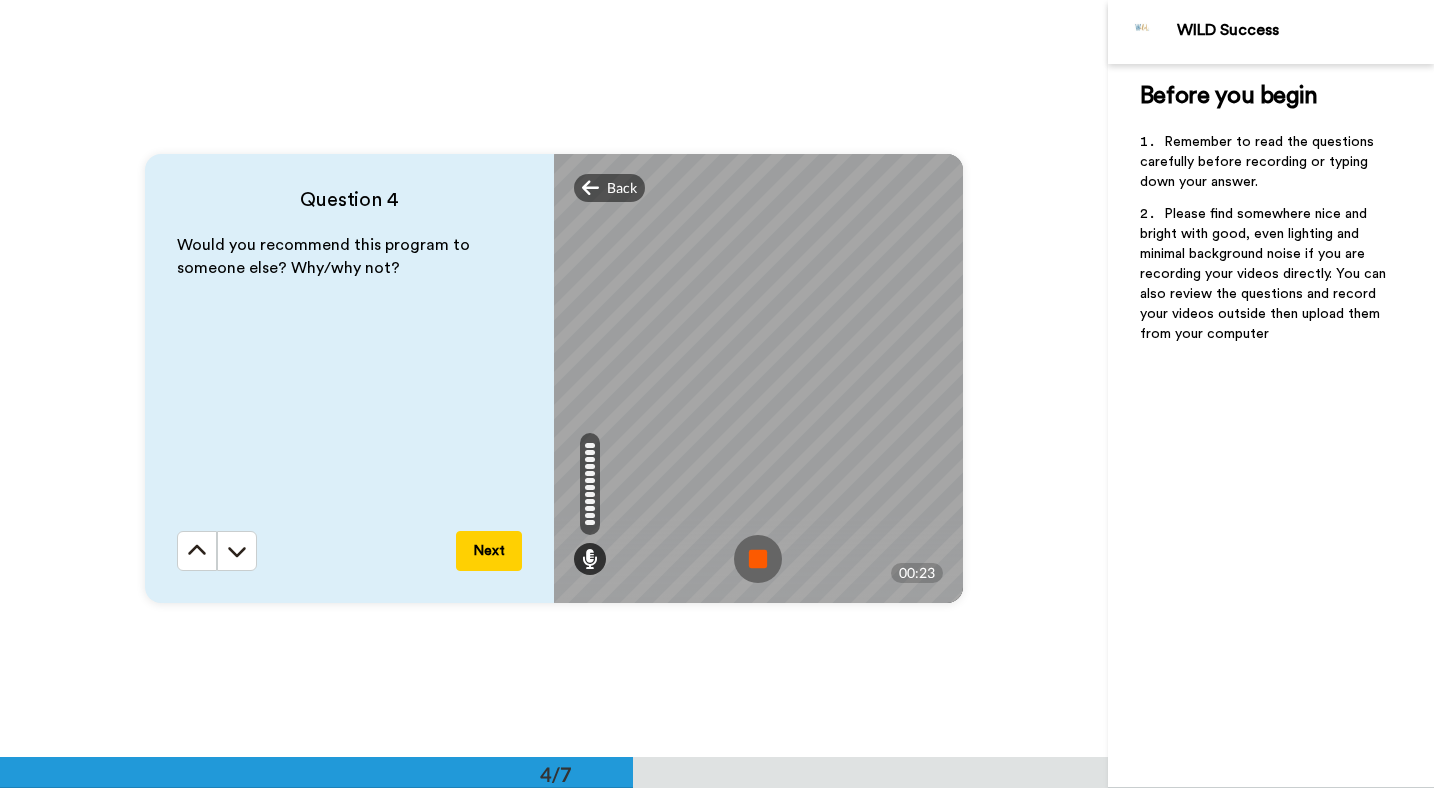 click at bounding box center [758, 559] 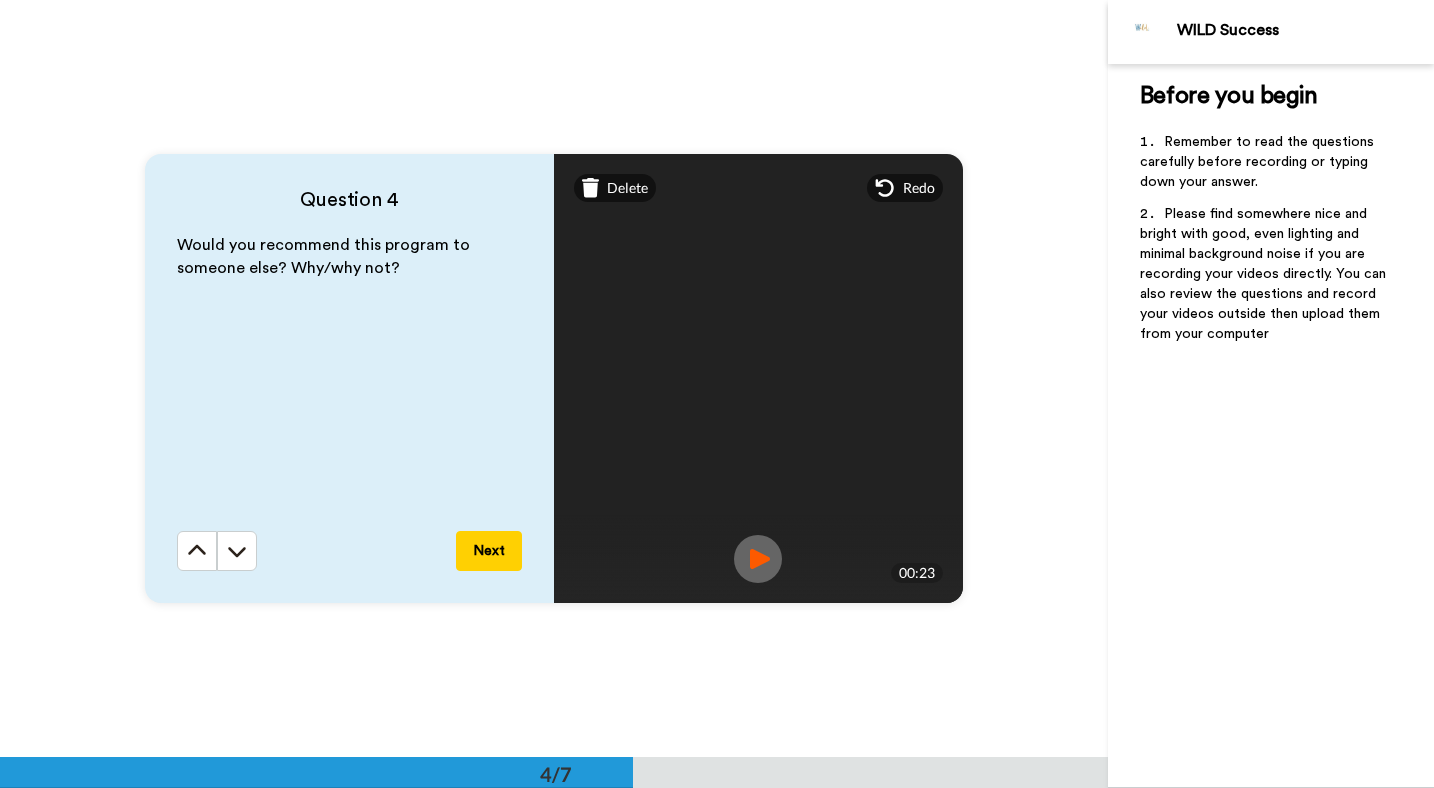 click on "Next" at bounding box center (489, 551) 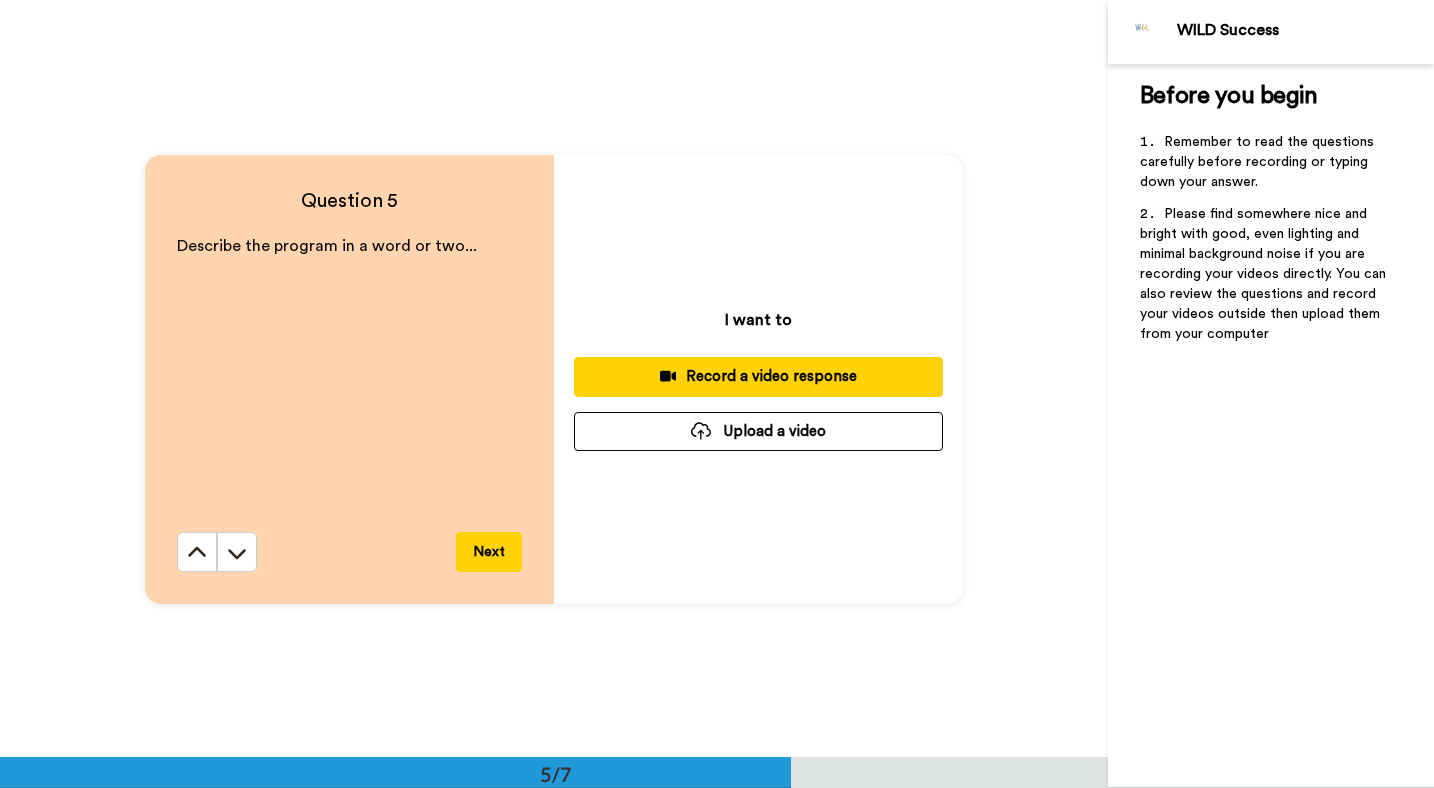 scroll, scrollTop: 3029, scrollLeft: 0, axis: vertical 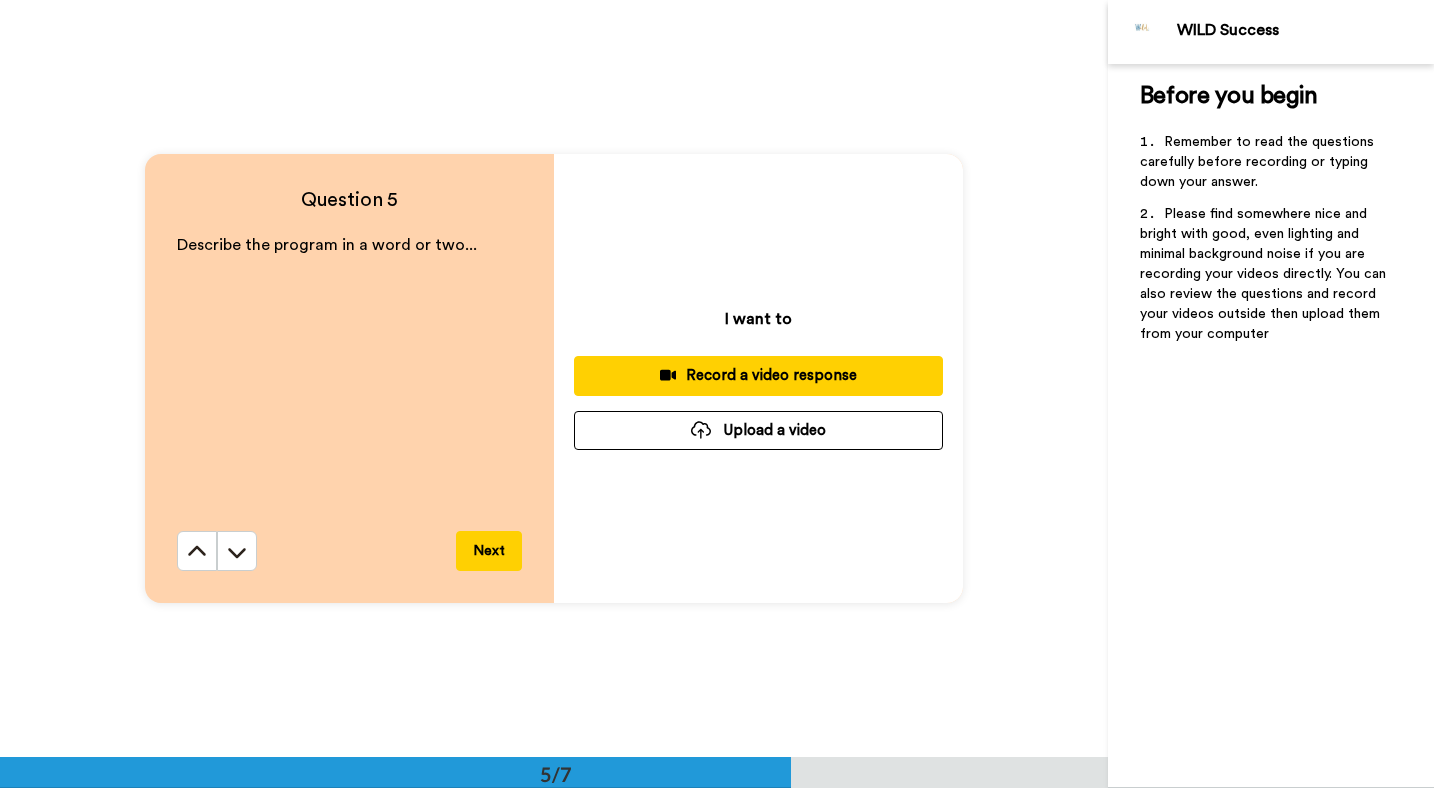 click on "Record a video response" at bounding box center [758, 375] 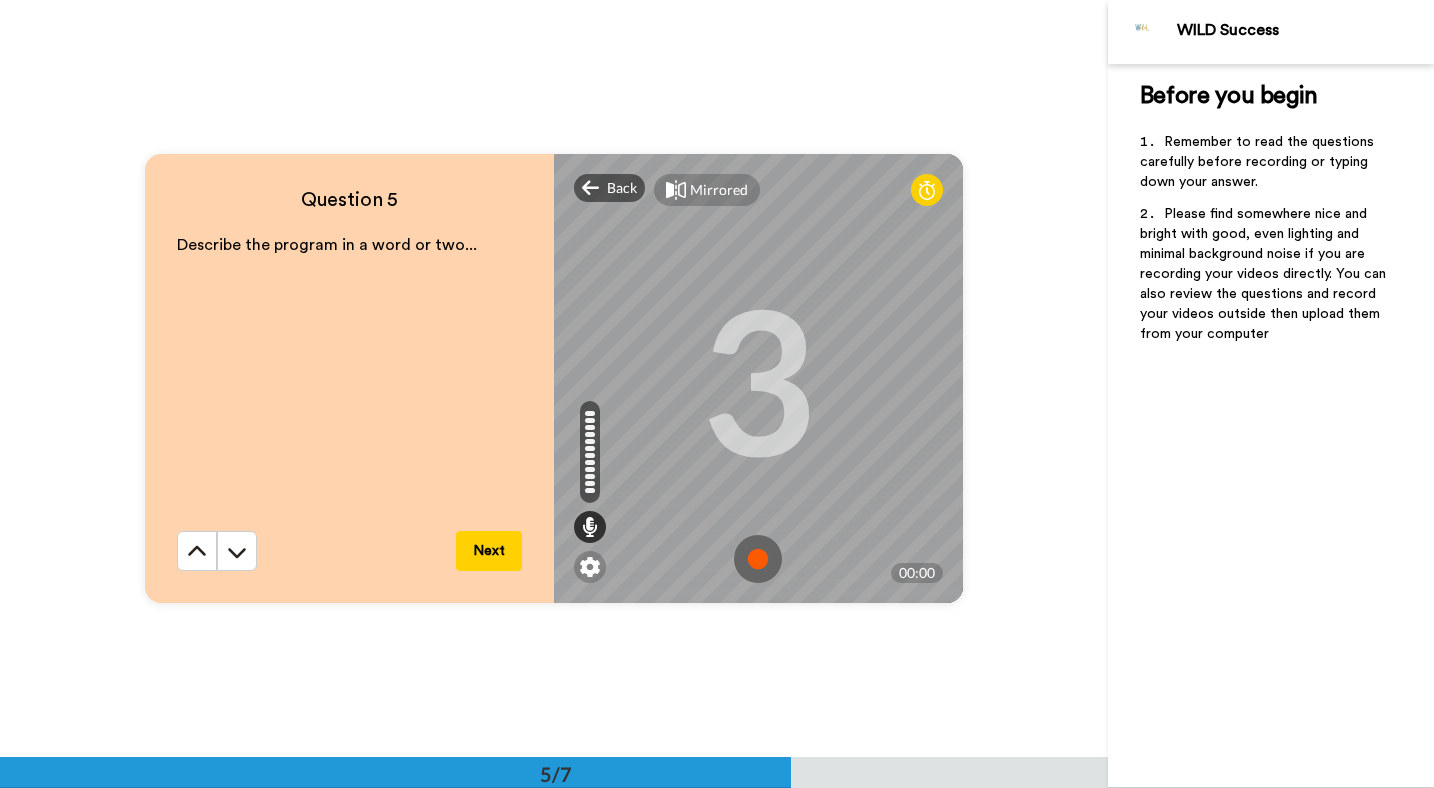 click at bounding box center (758, 559) 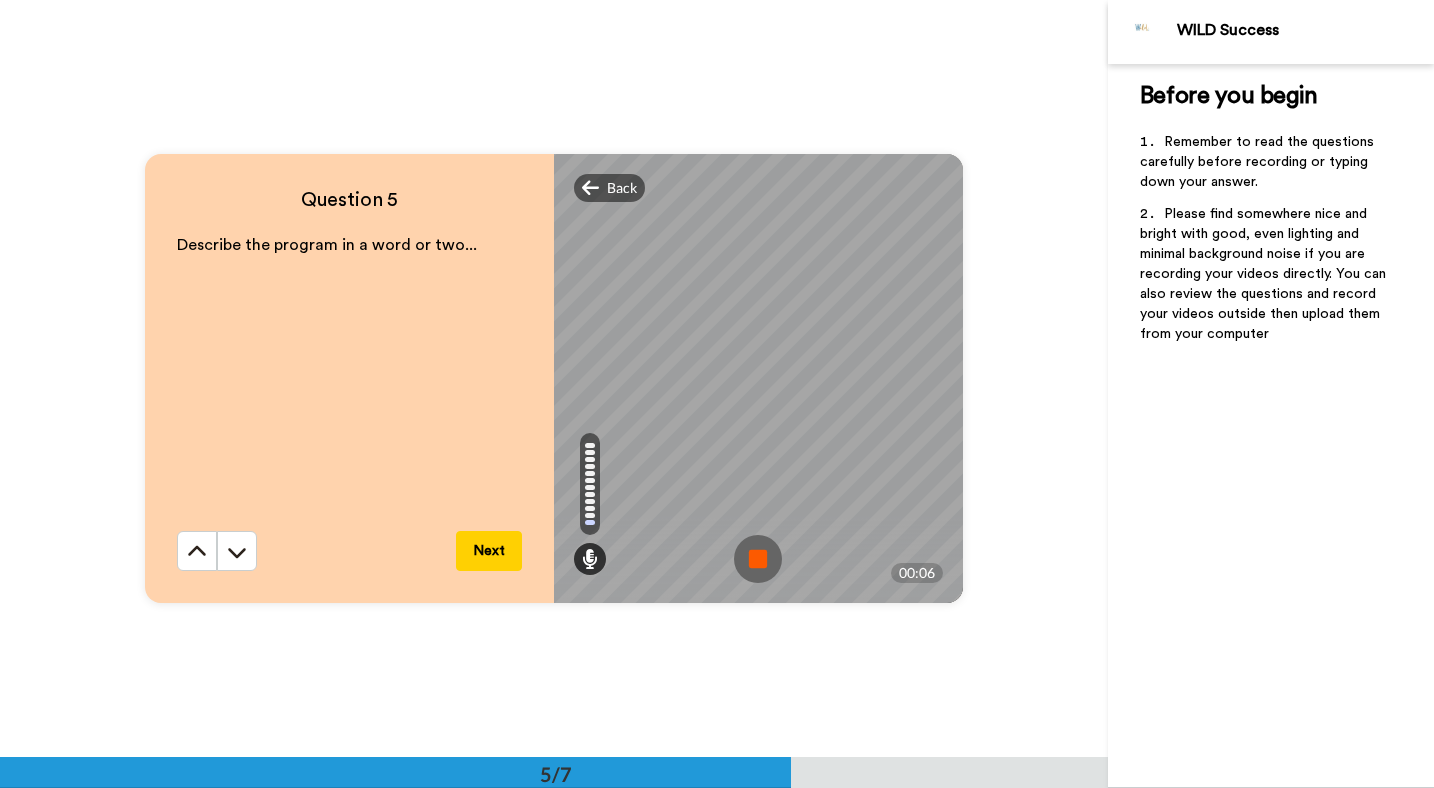 click at bounding box center [758, 559] 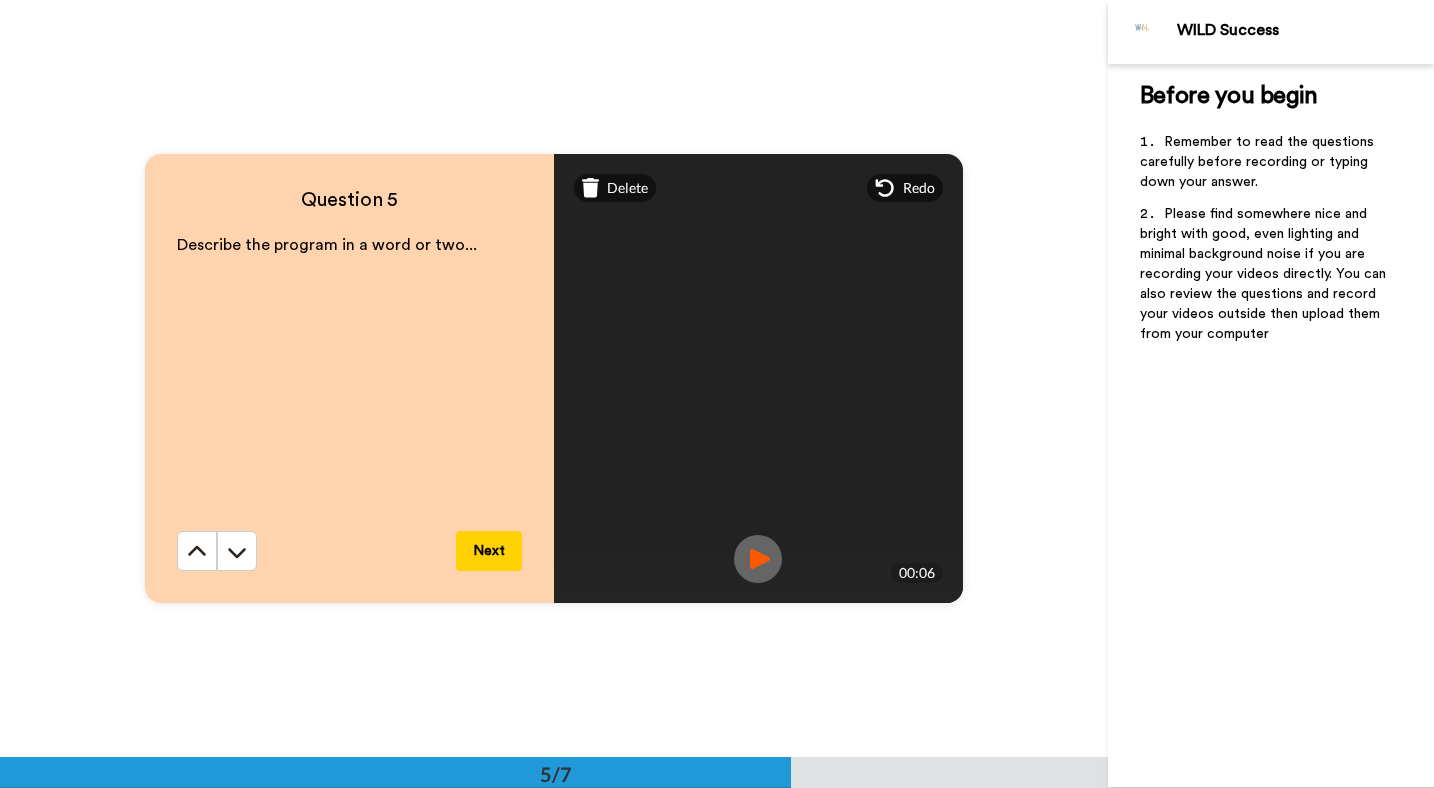 click on "Next" at bounding box center (489, 551) 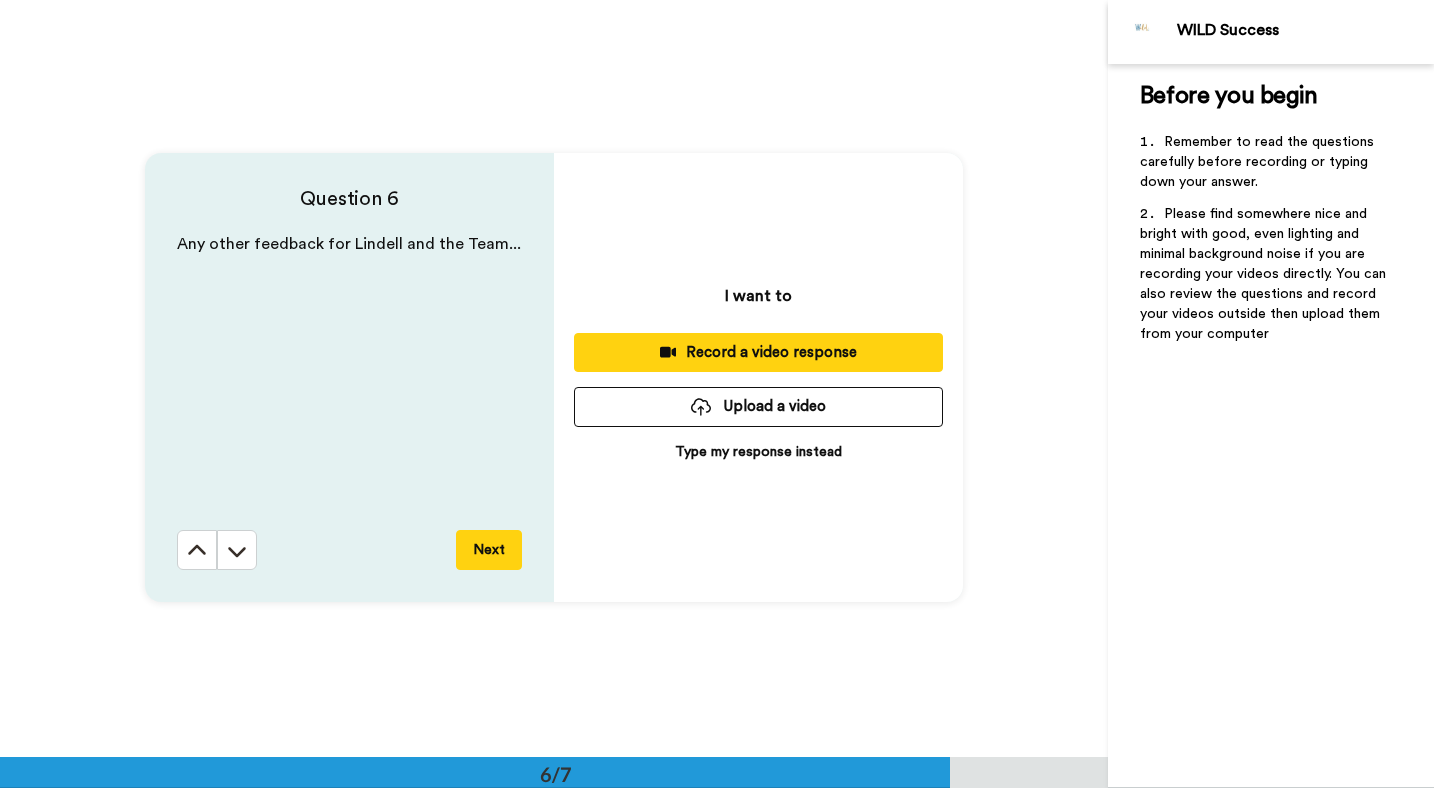 scroll, scrollTop: 3787, scrollLeft: 0, axis: vertical 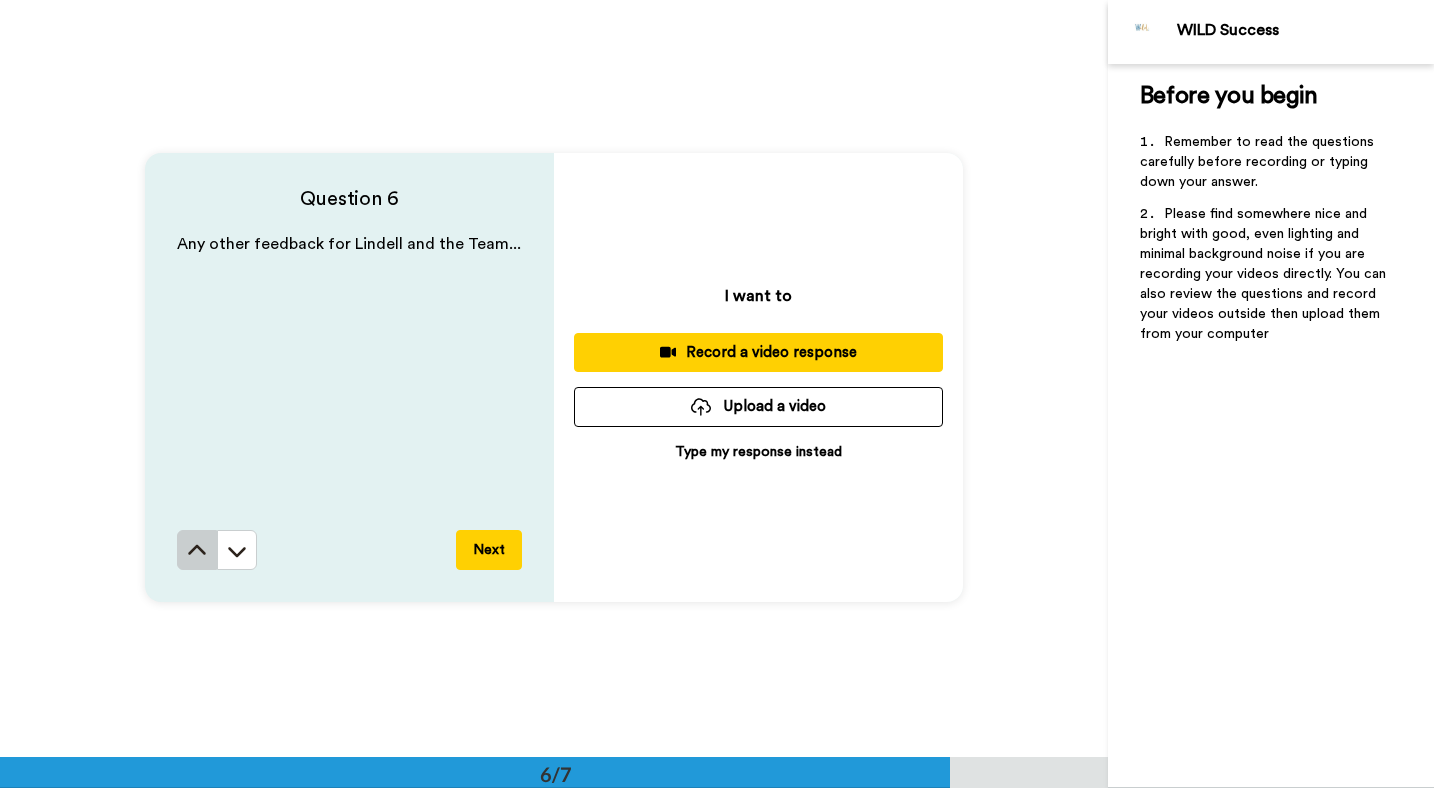 click at bounding box center (197, 550) 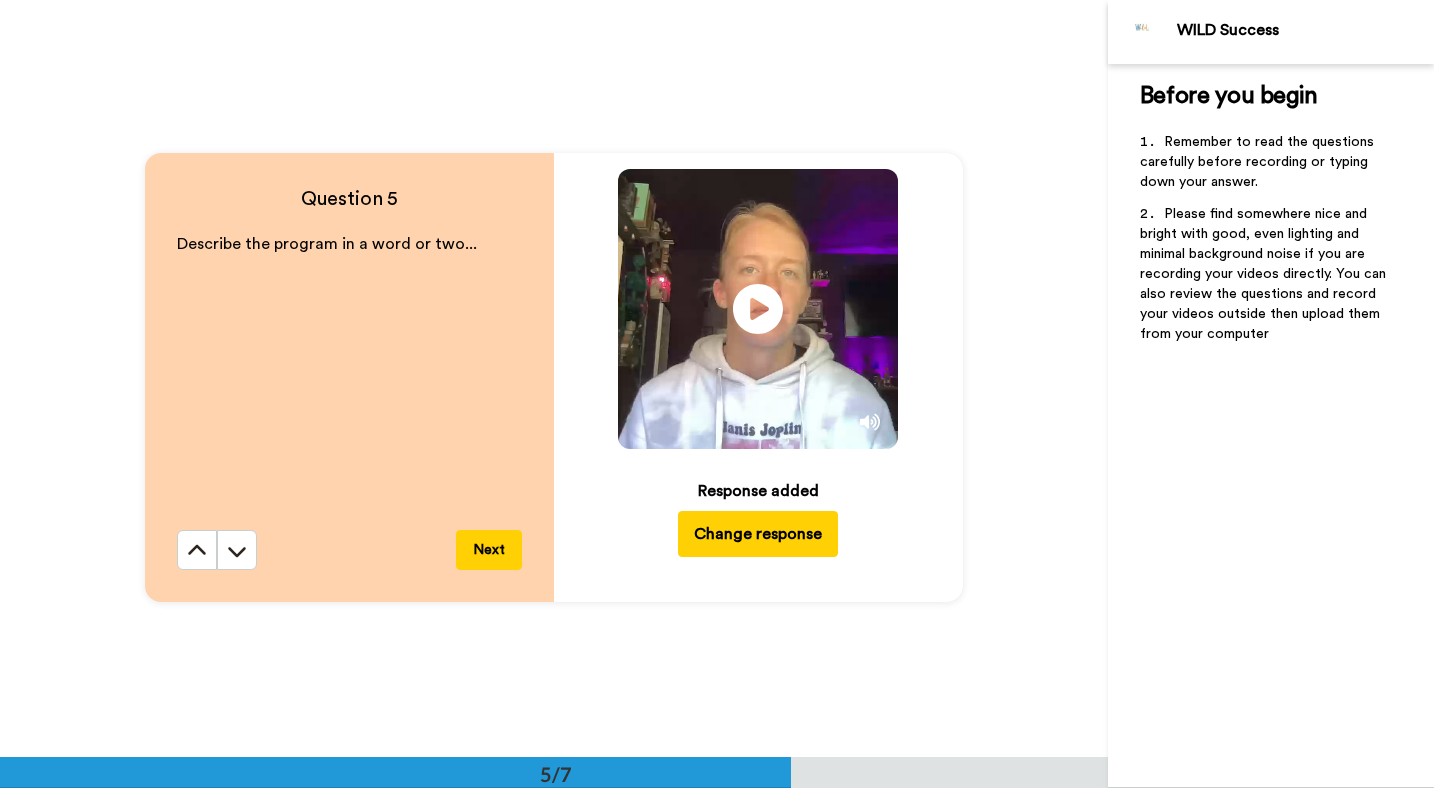 scroll, scrollTop: 3029, scrollLeft: 0, axis: vertical 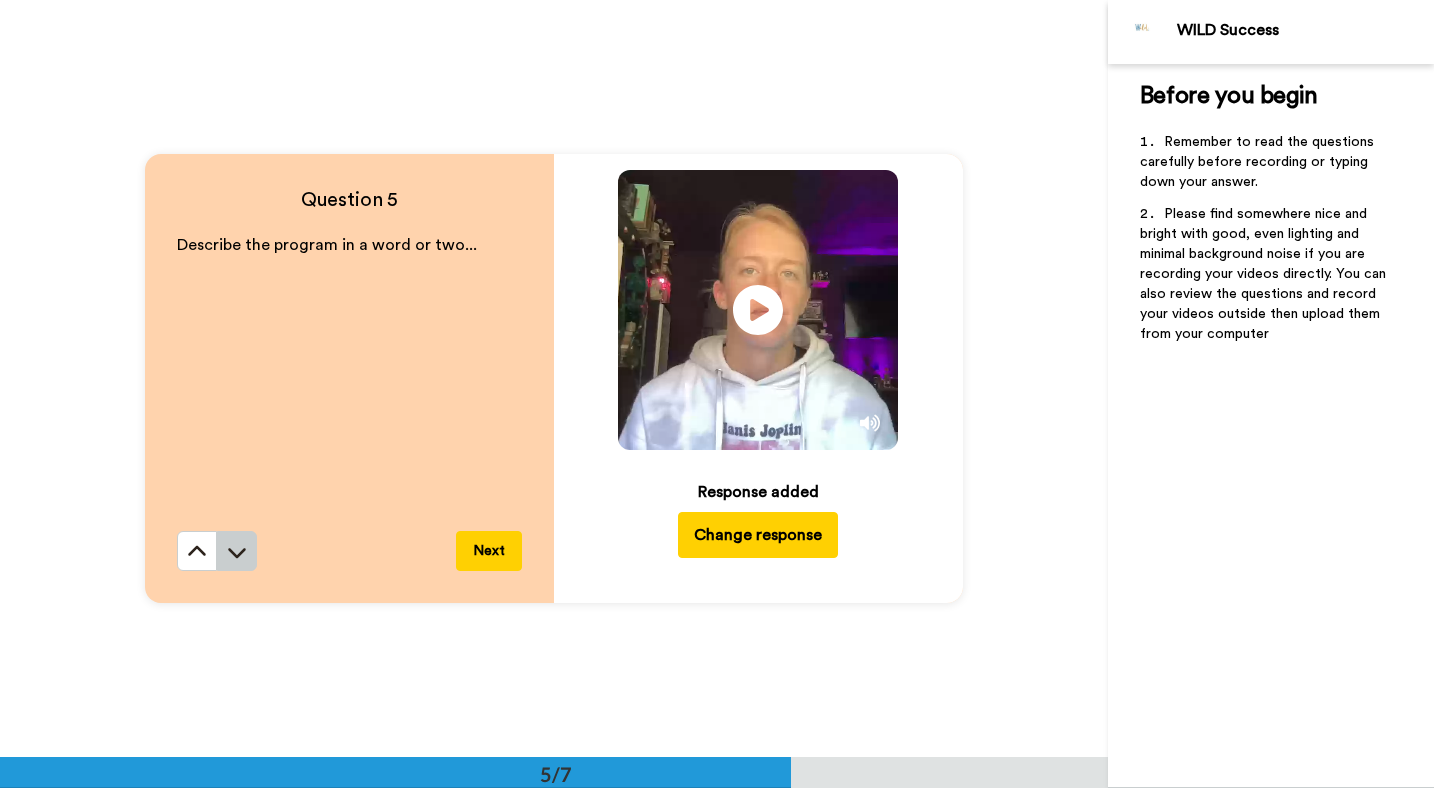 click 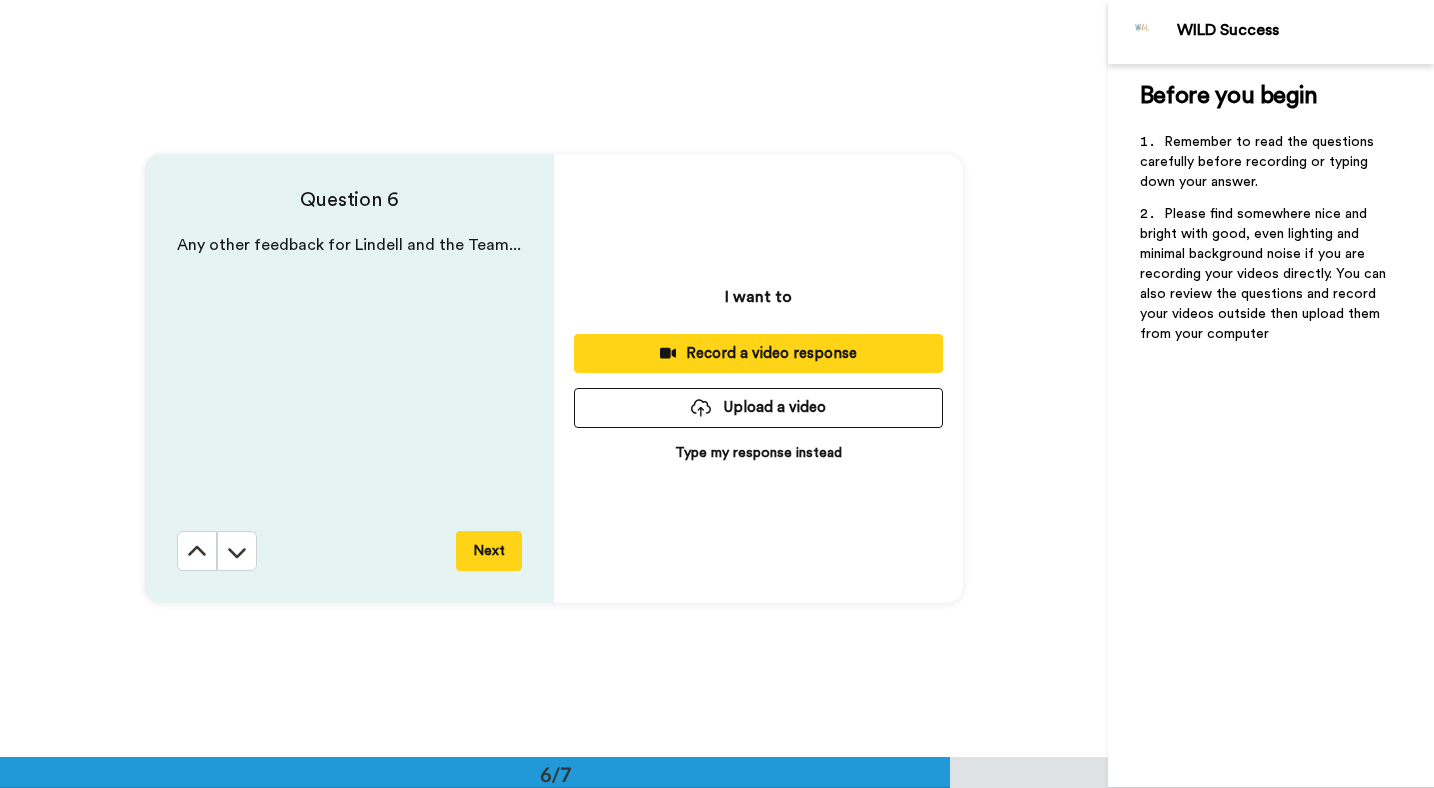 scroll, scrollTop: 3787, scrollLeft: 0, axis: vertical 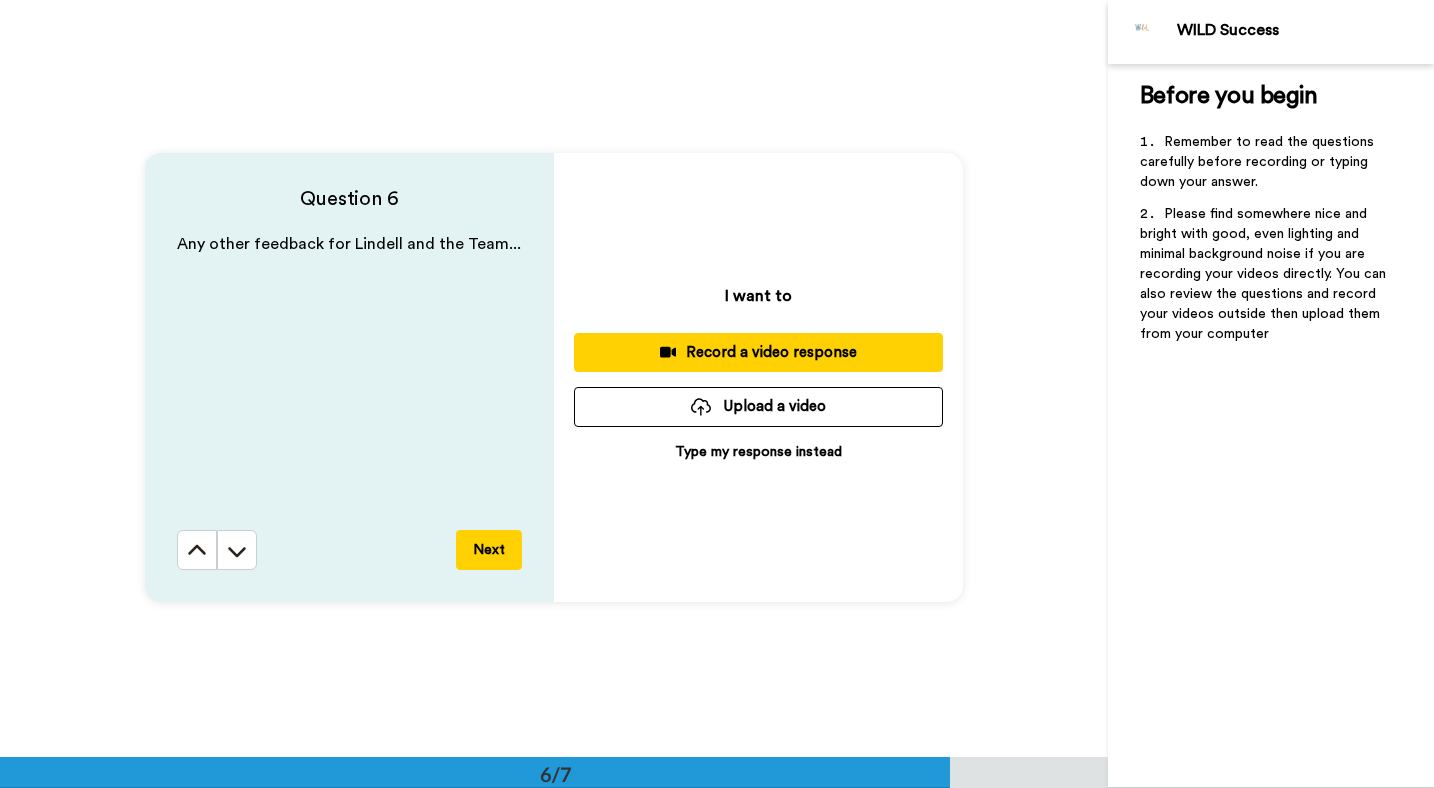 click on "Type my response instead" at bounding box center (758, 452) 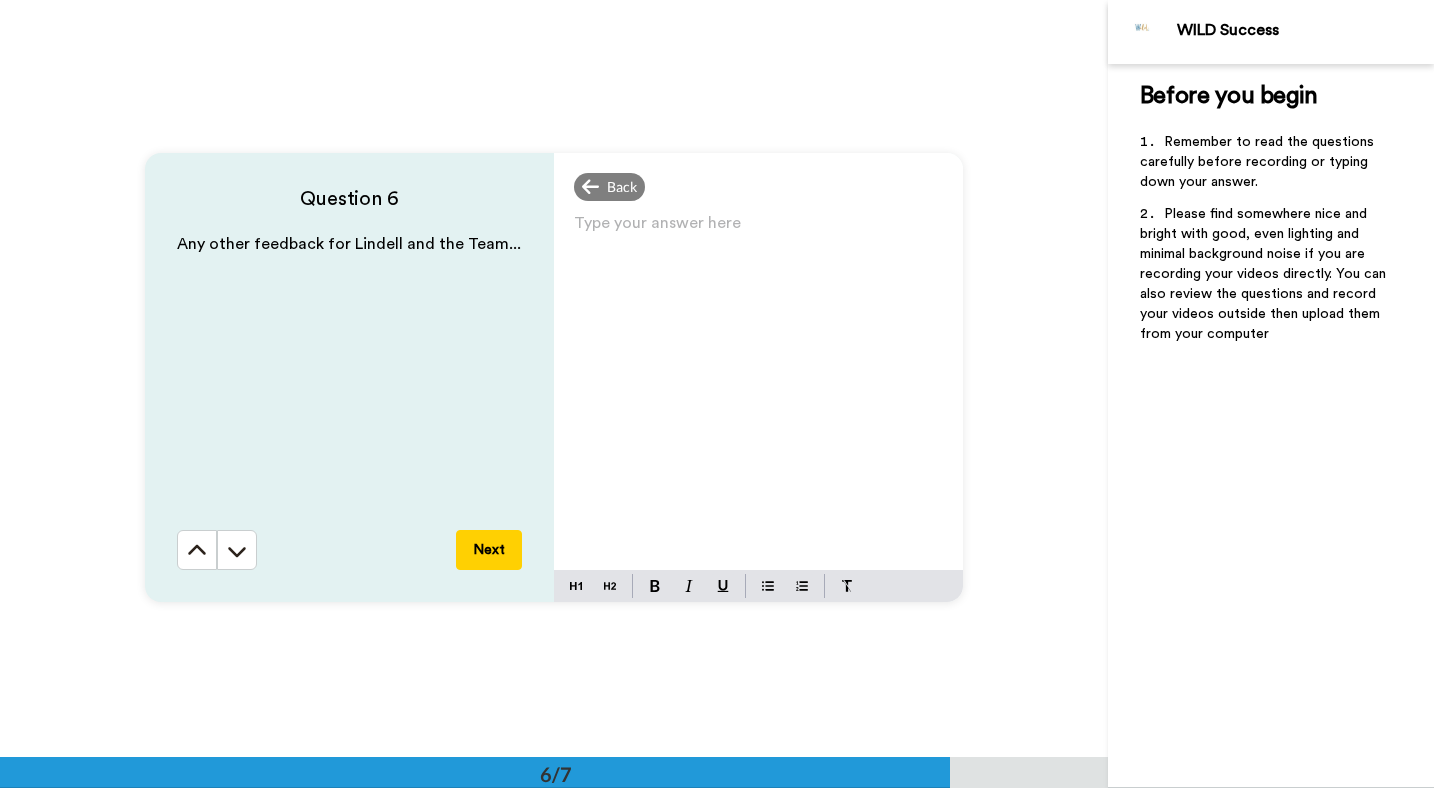 click on "Type your answer here ﻿" at bounding box center [758, 231] 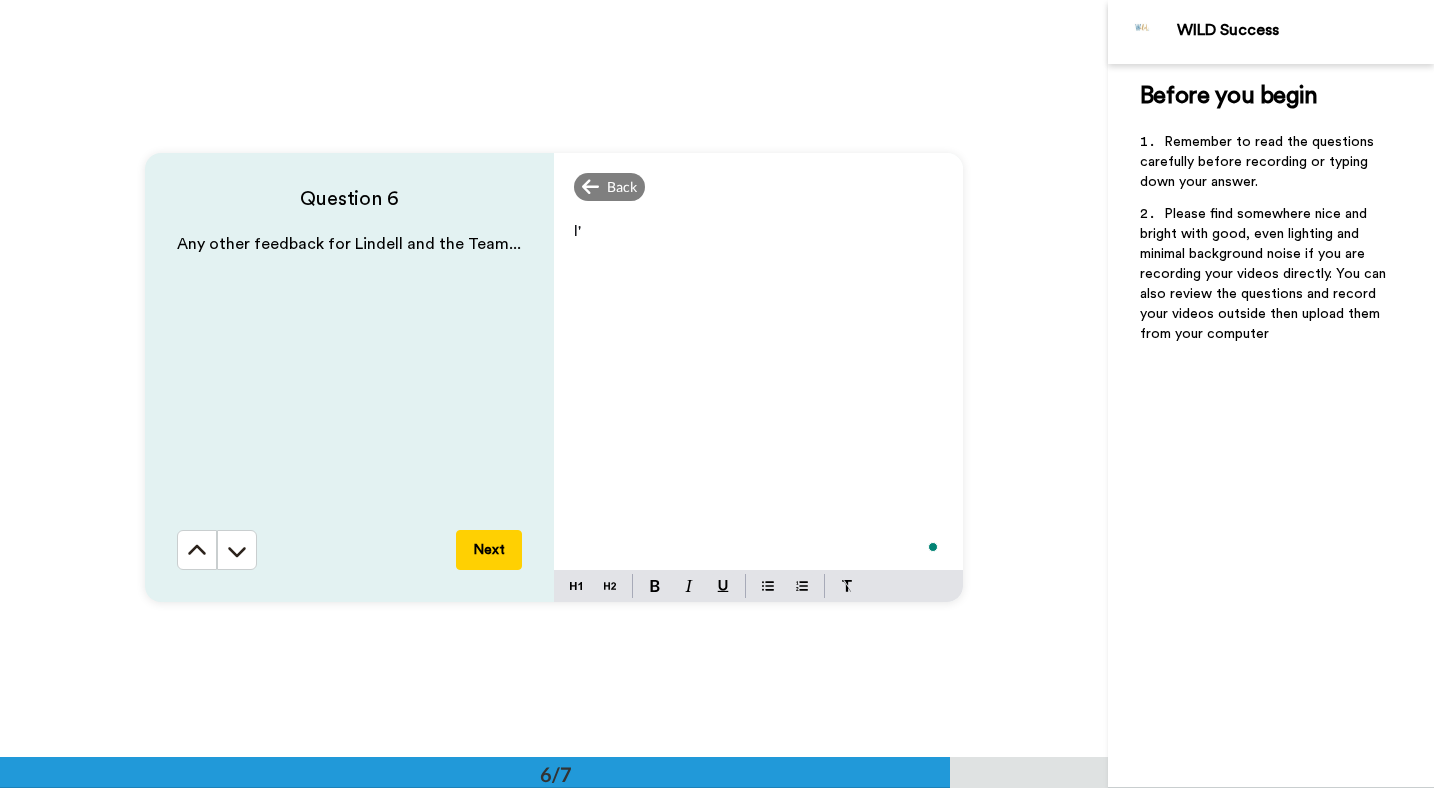 type 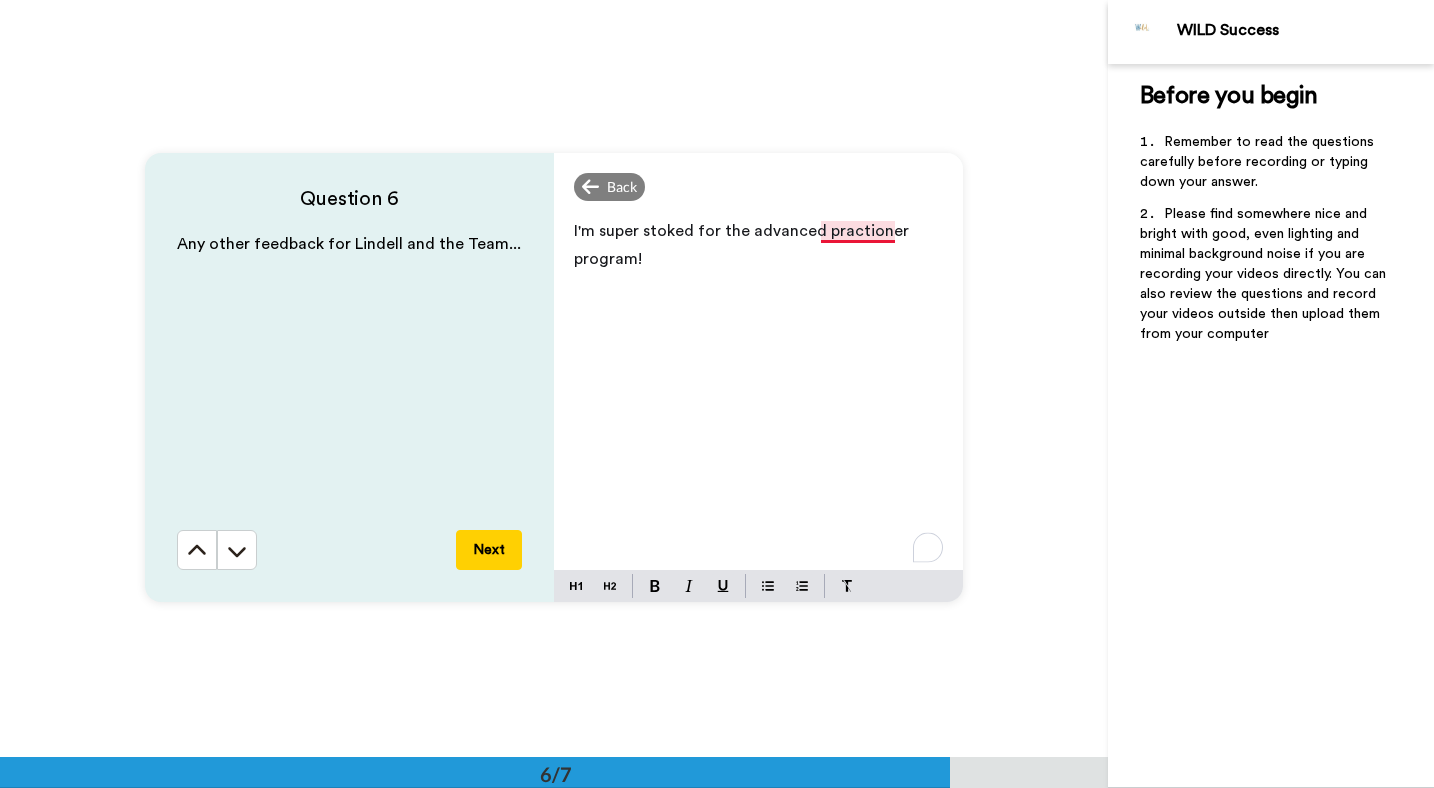 click on "I'm super stoked for the advanced practioner program!" at bounding box center [743, 245] 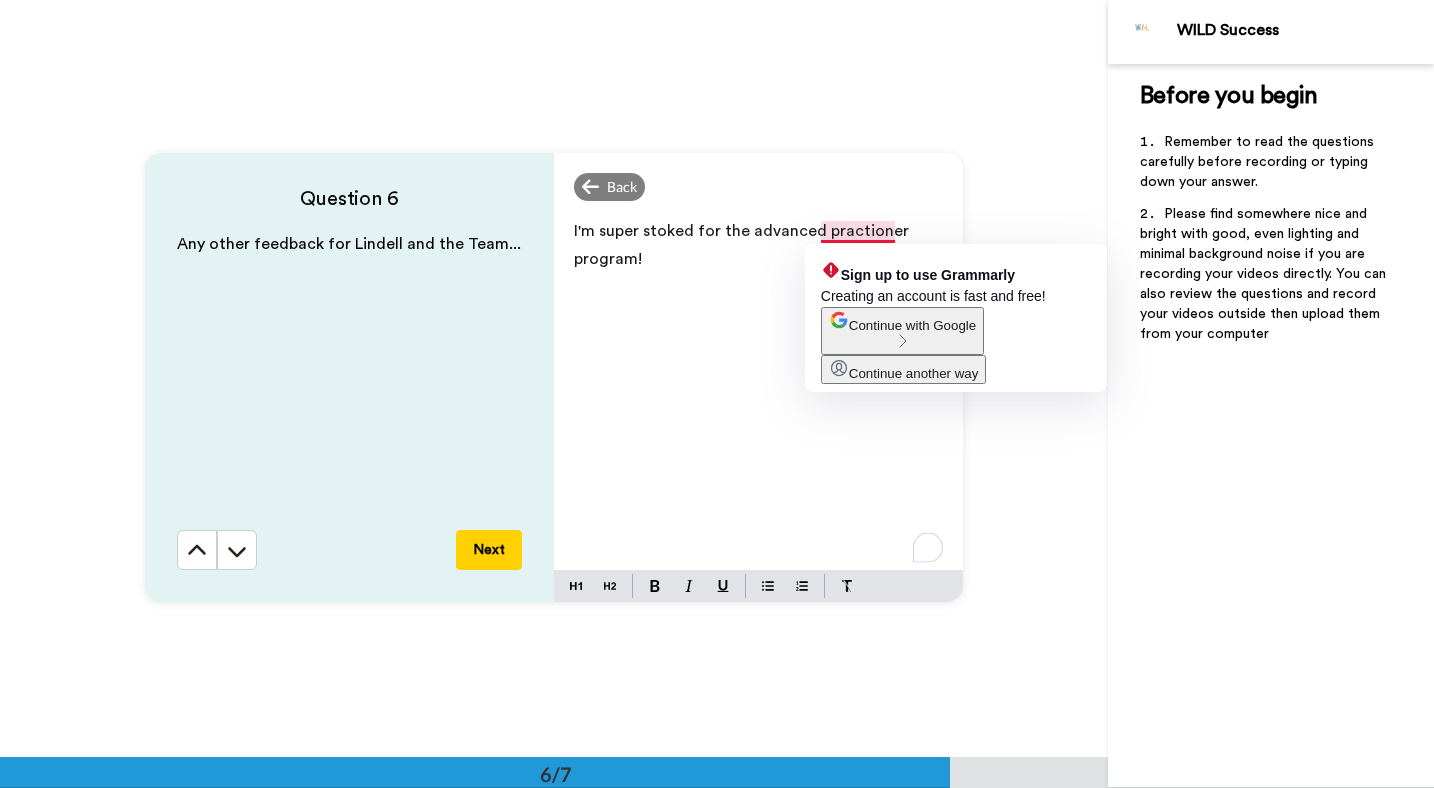 click on "I'm super stoked for the advanced practioner program!" at bounding box center (743, 245) 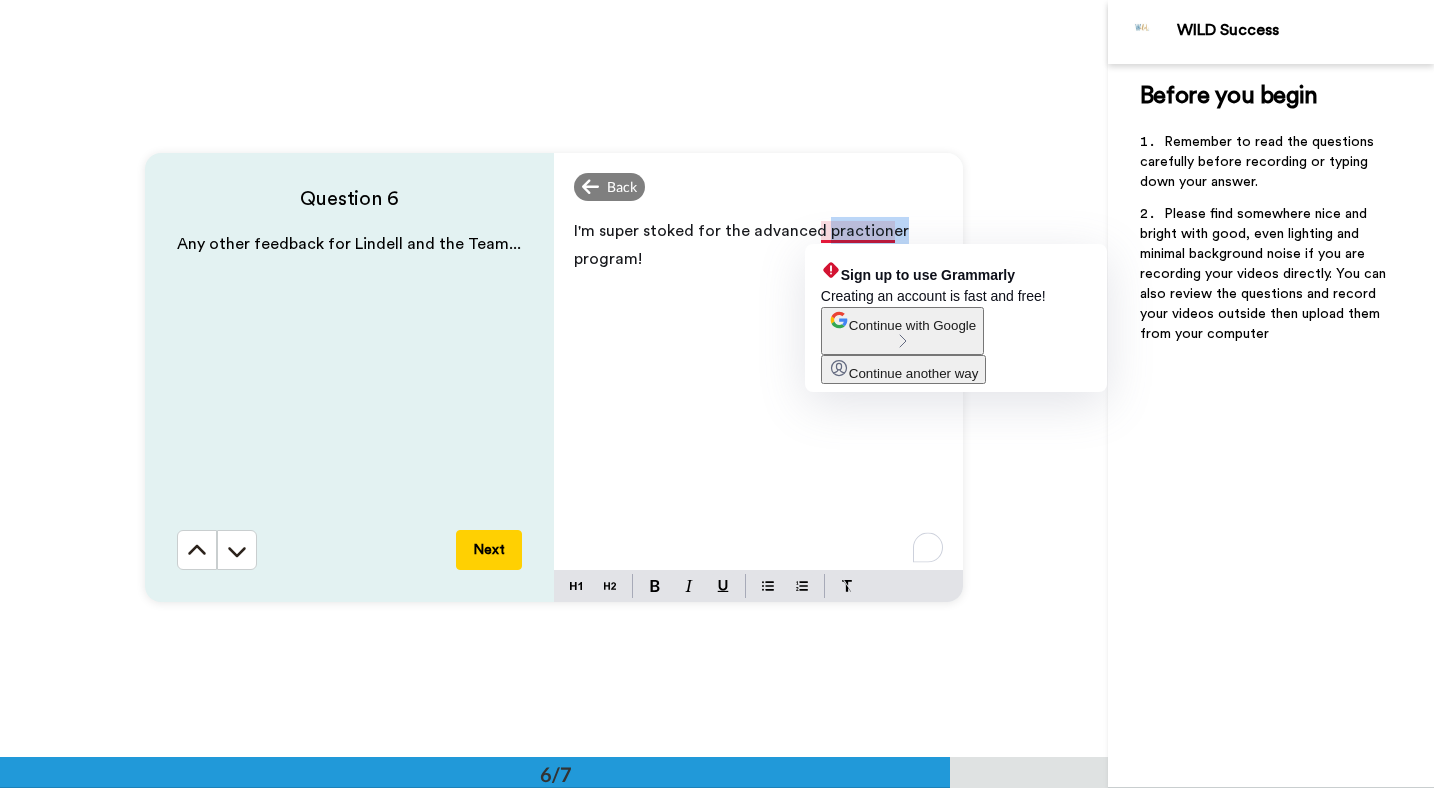click on "I'm super stoked for the advanced practioner program!" at bounding box center [743, 245] 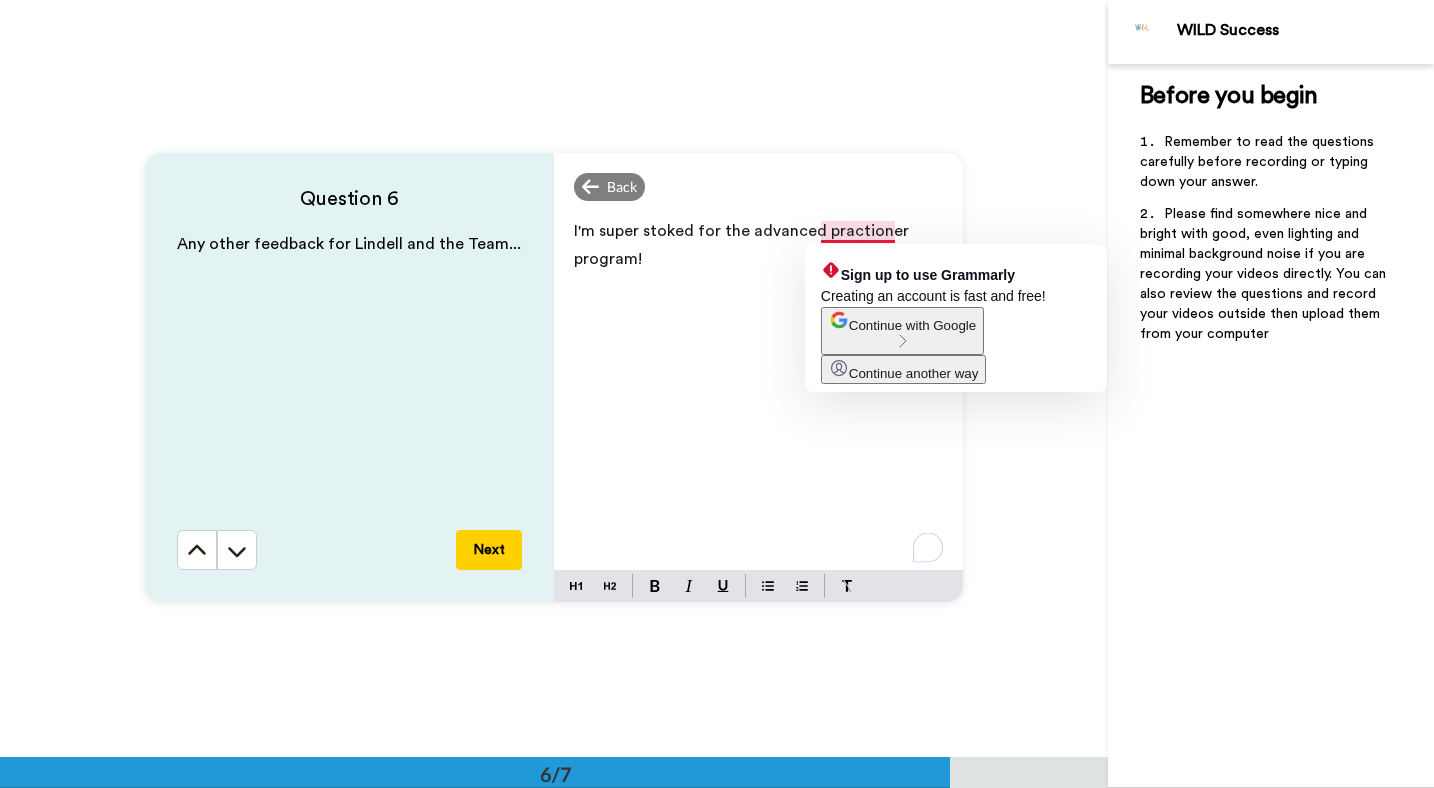 click on "I'm super stoked for the advanced practioner program!" at bounding box center (743, 245) 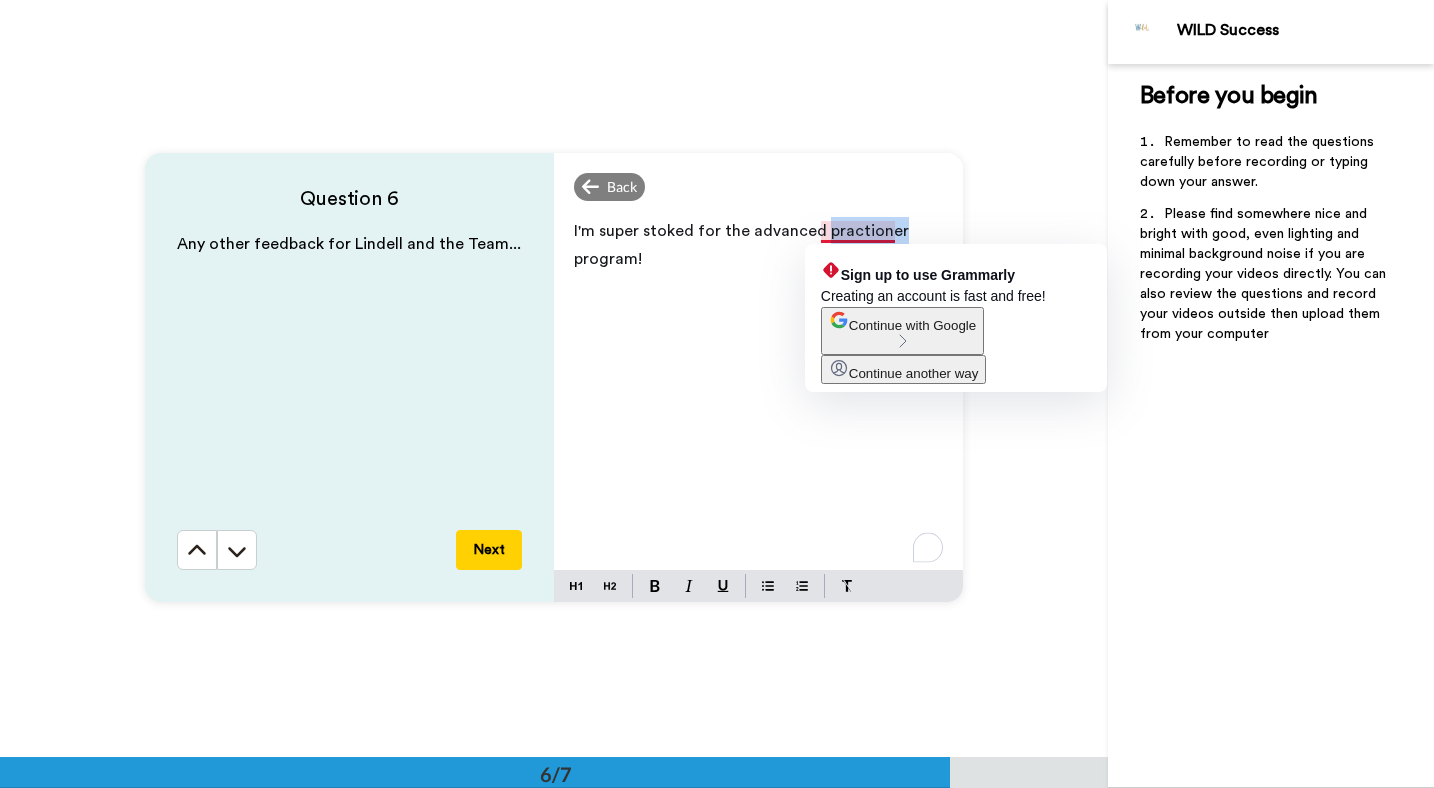 click on "I'm super stoked for the advanced practioner program!" at bounding box center [743, 245] 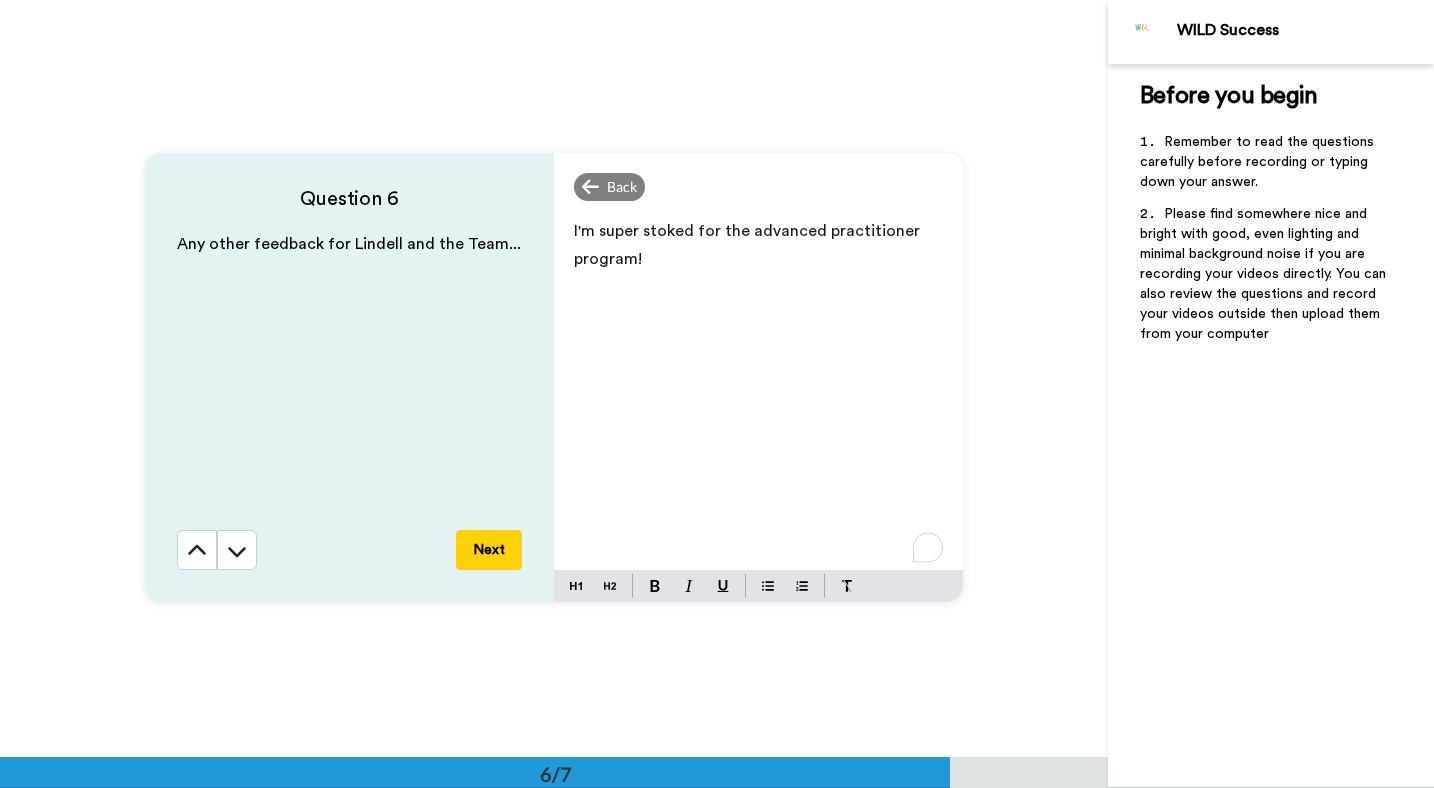click on "I'm super stoked for the advanced practitioner program!" at bounding box center [758, 245] 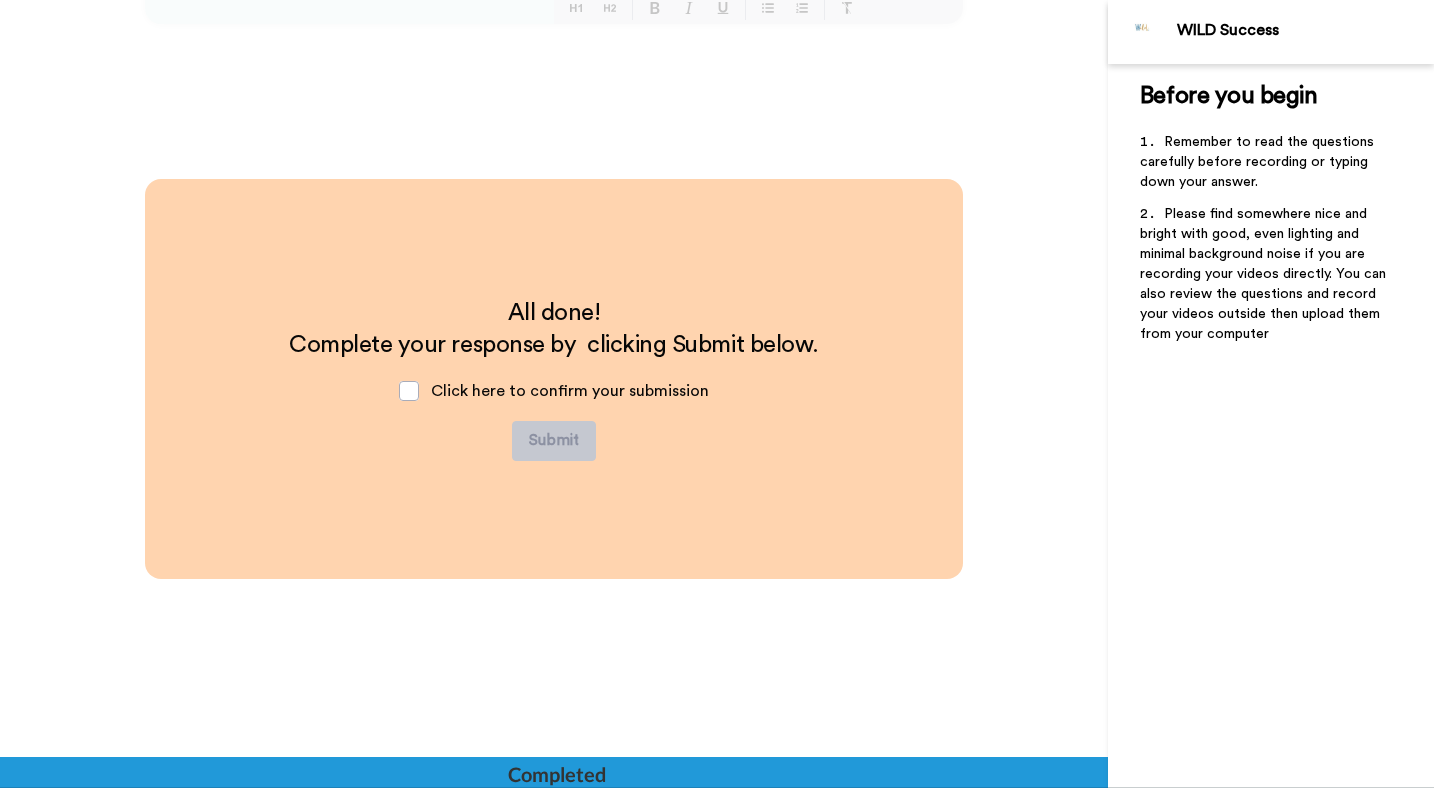 scroll, scrollTop: 4365, scrollLeft: 0, axis: vertical 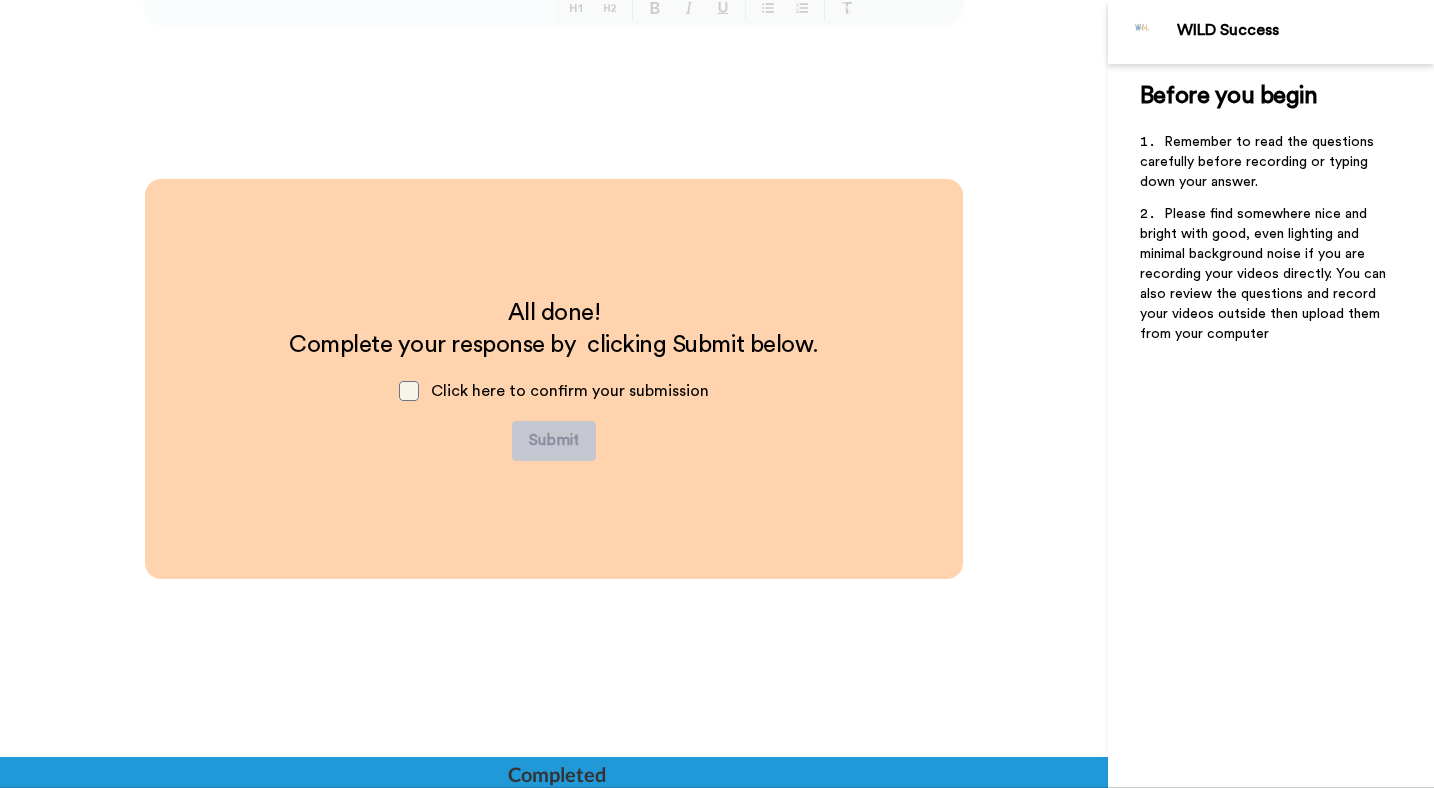 click at bounding box center [409, 391] 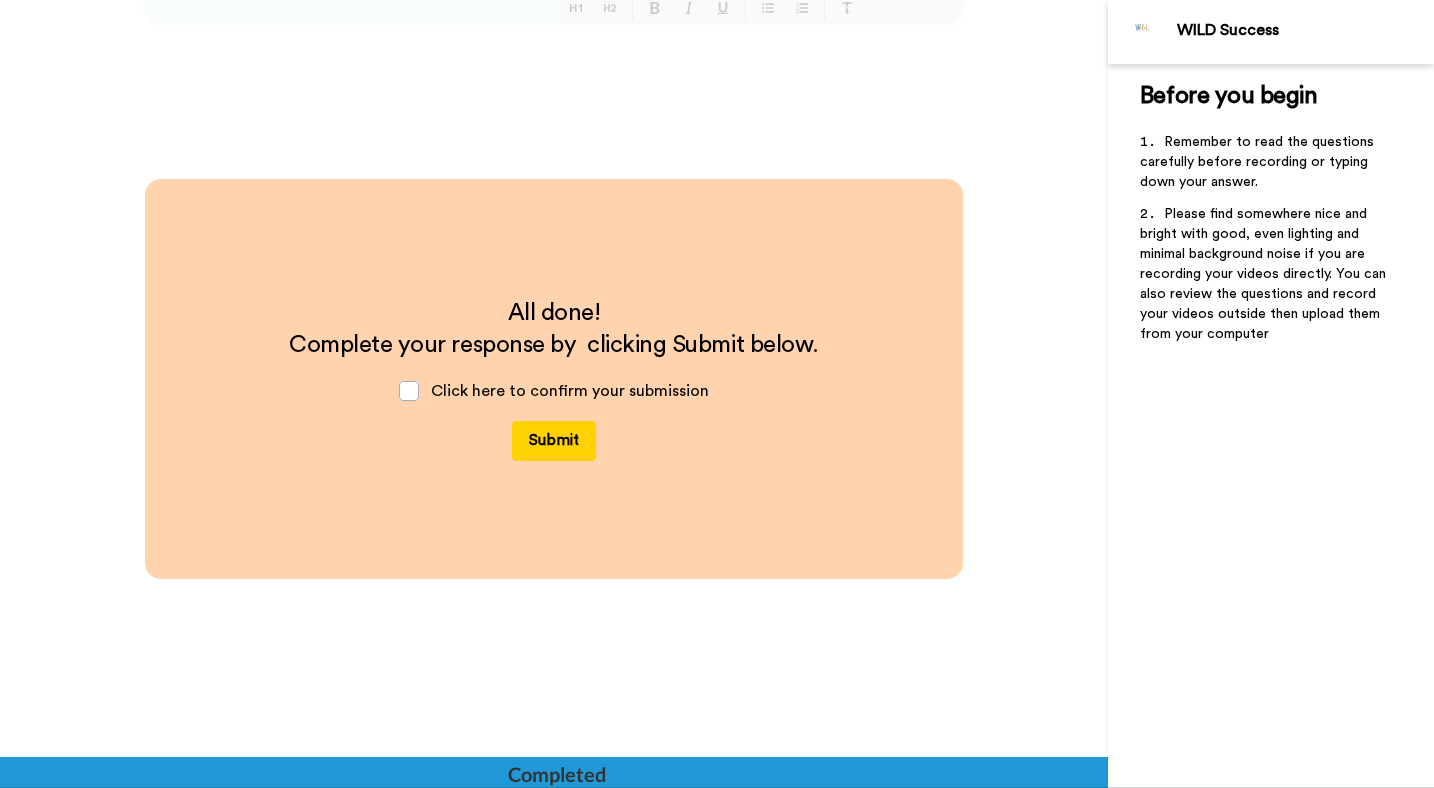 click on "Submit" at bounding box center (554, 441) 